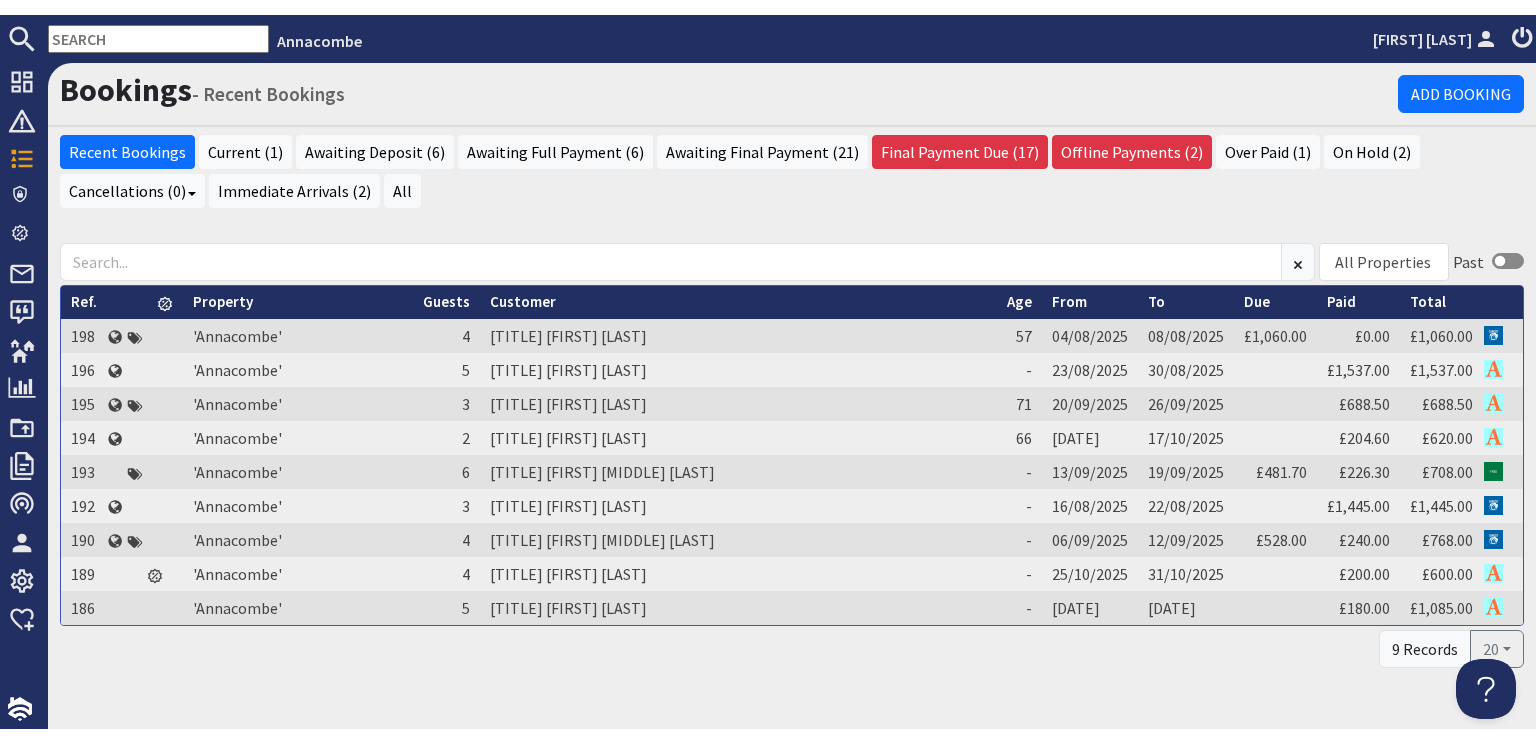 scroll, scrollTop: 0, scrollLeft: 0, axis: both 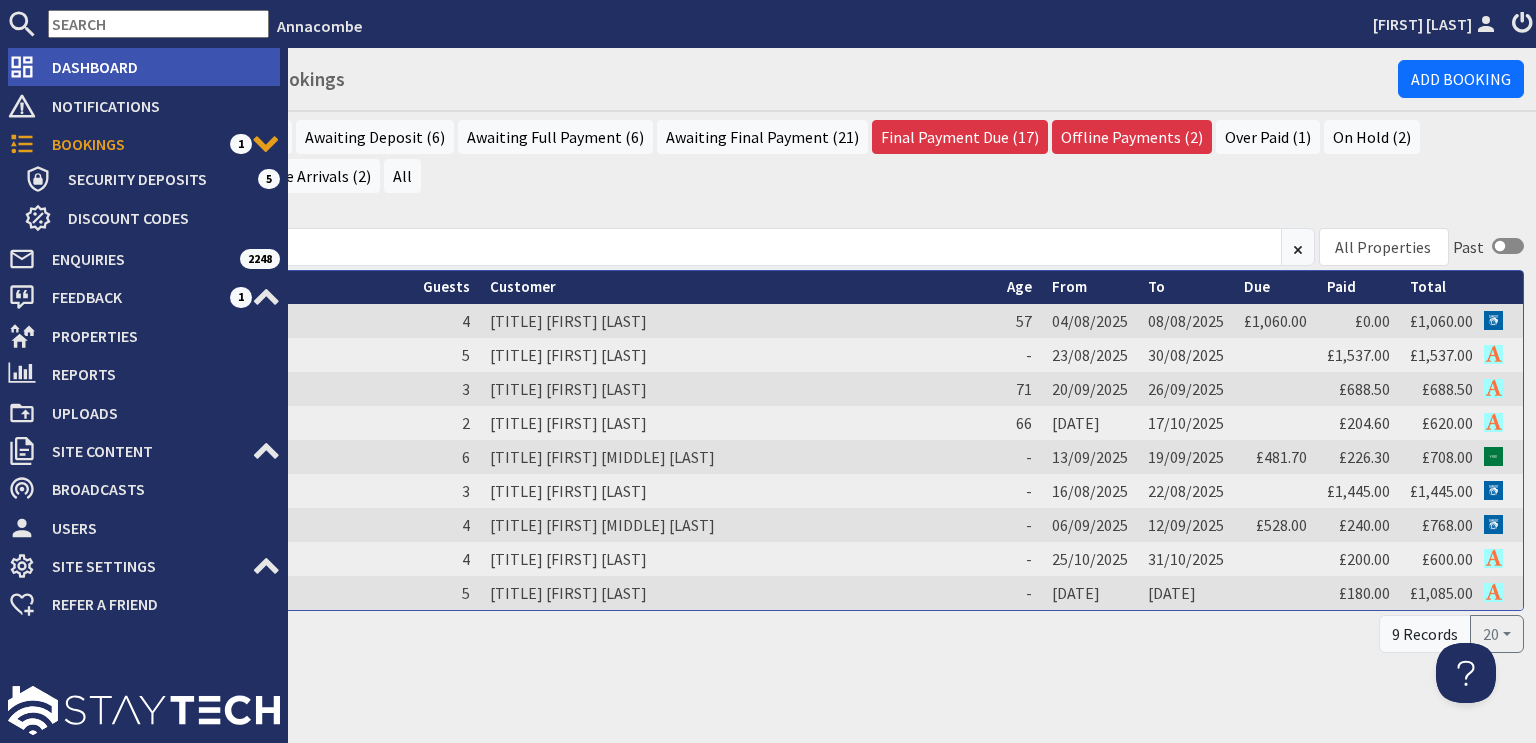 click 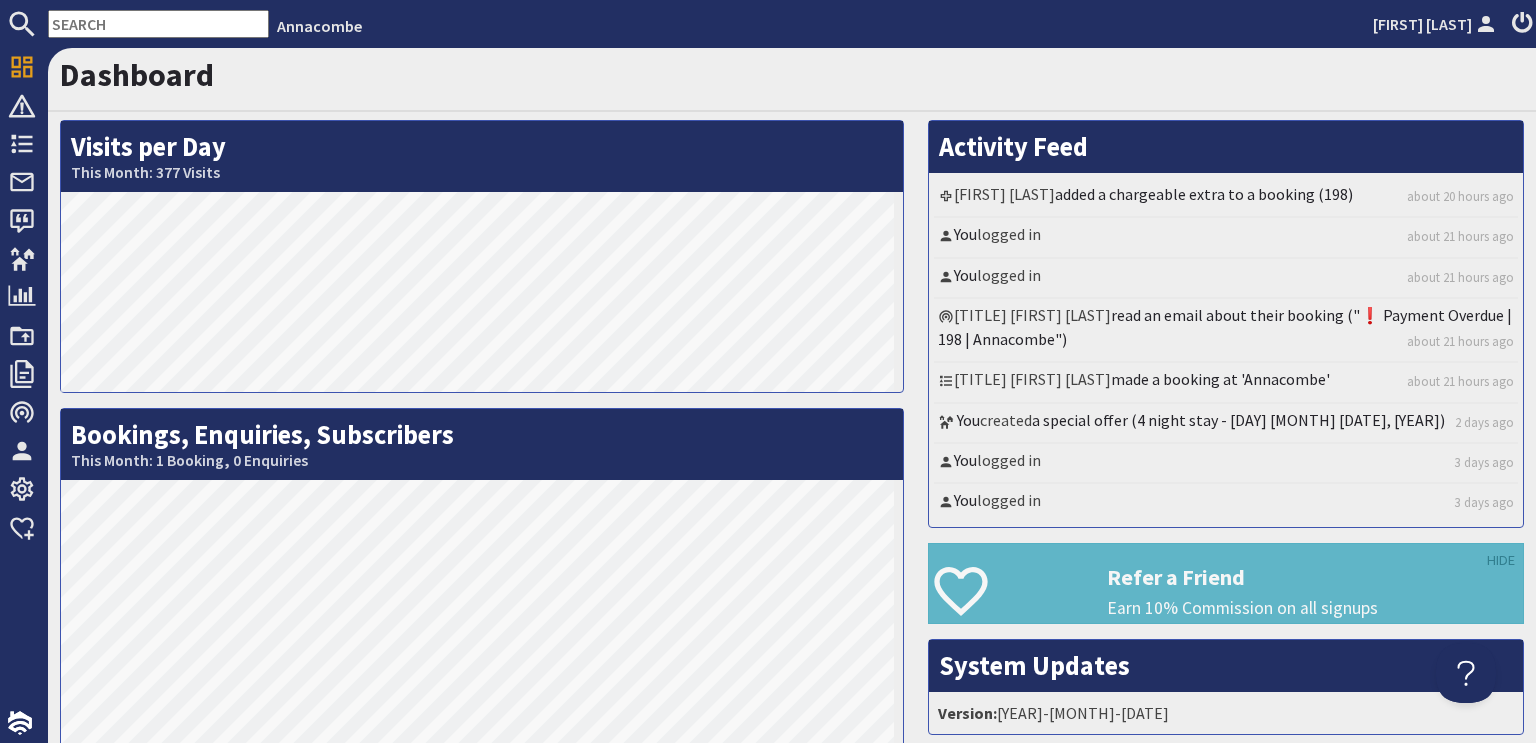 scroll, scrollTop: 0, scrollLeft: 0, axis: both 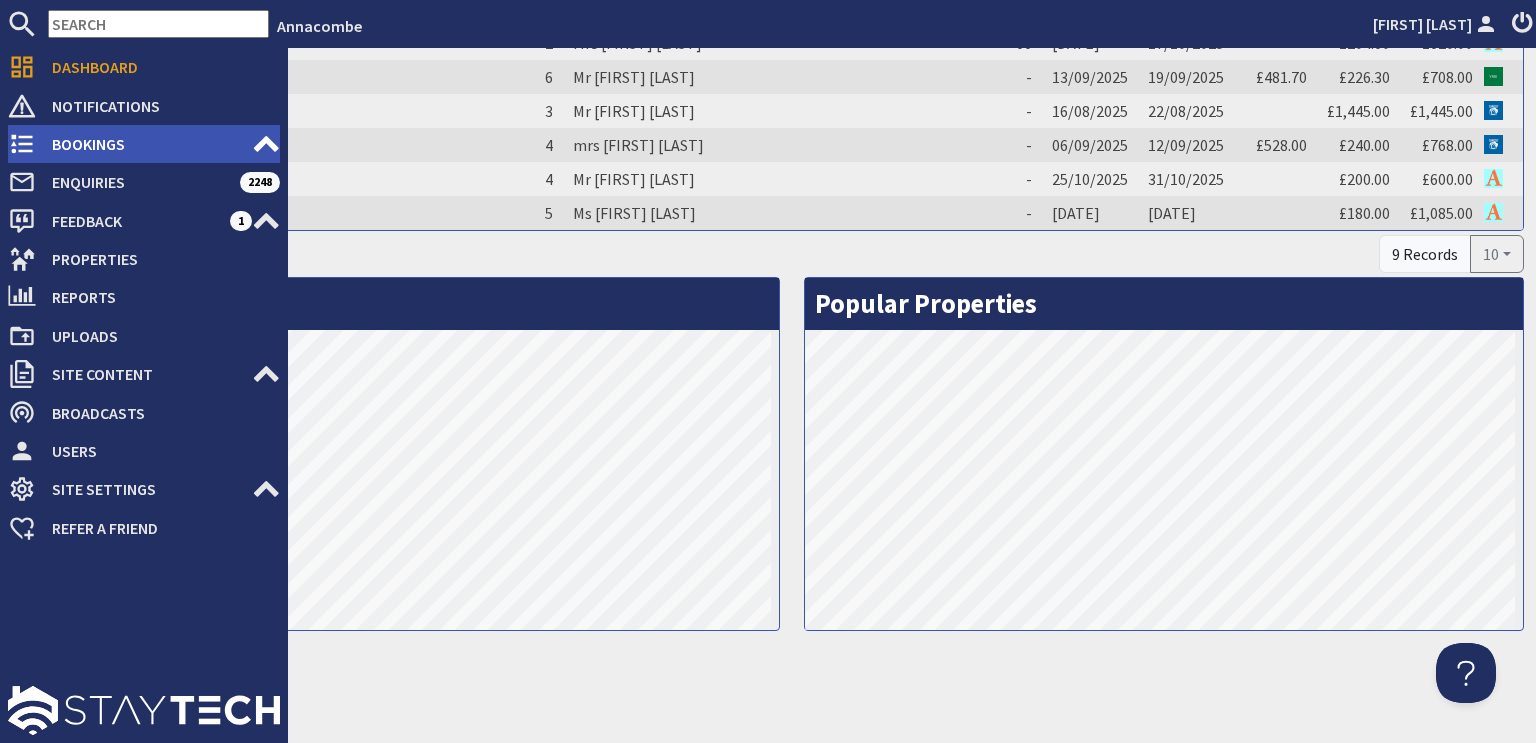 click on "Bookings" at bounding box center (144, 144) 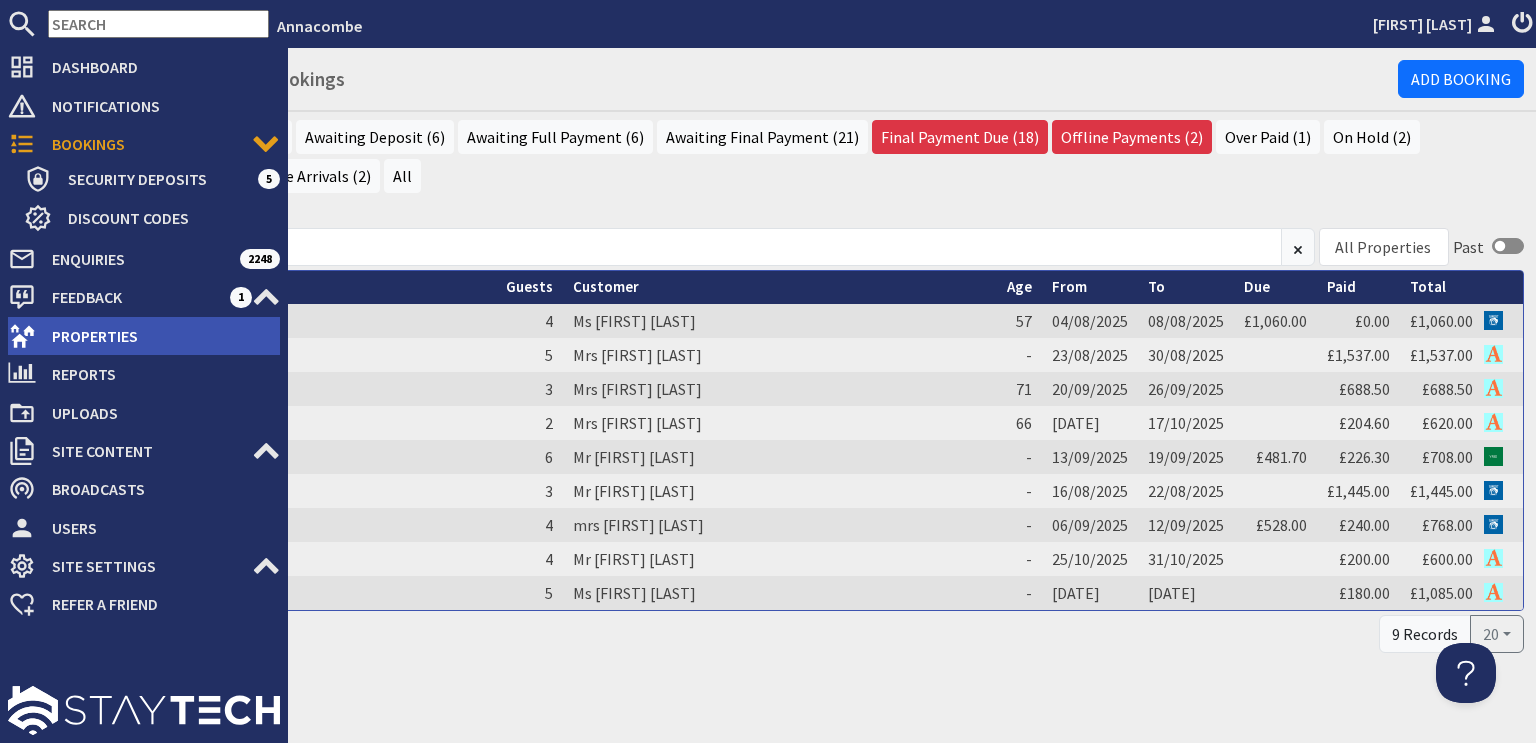 scroll, scrollTop: 0, scrollLeft: 0, axis: both 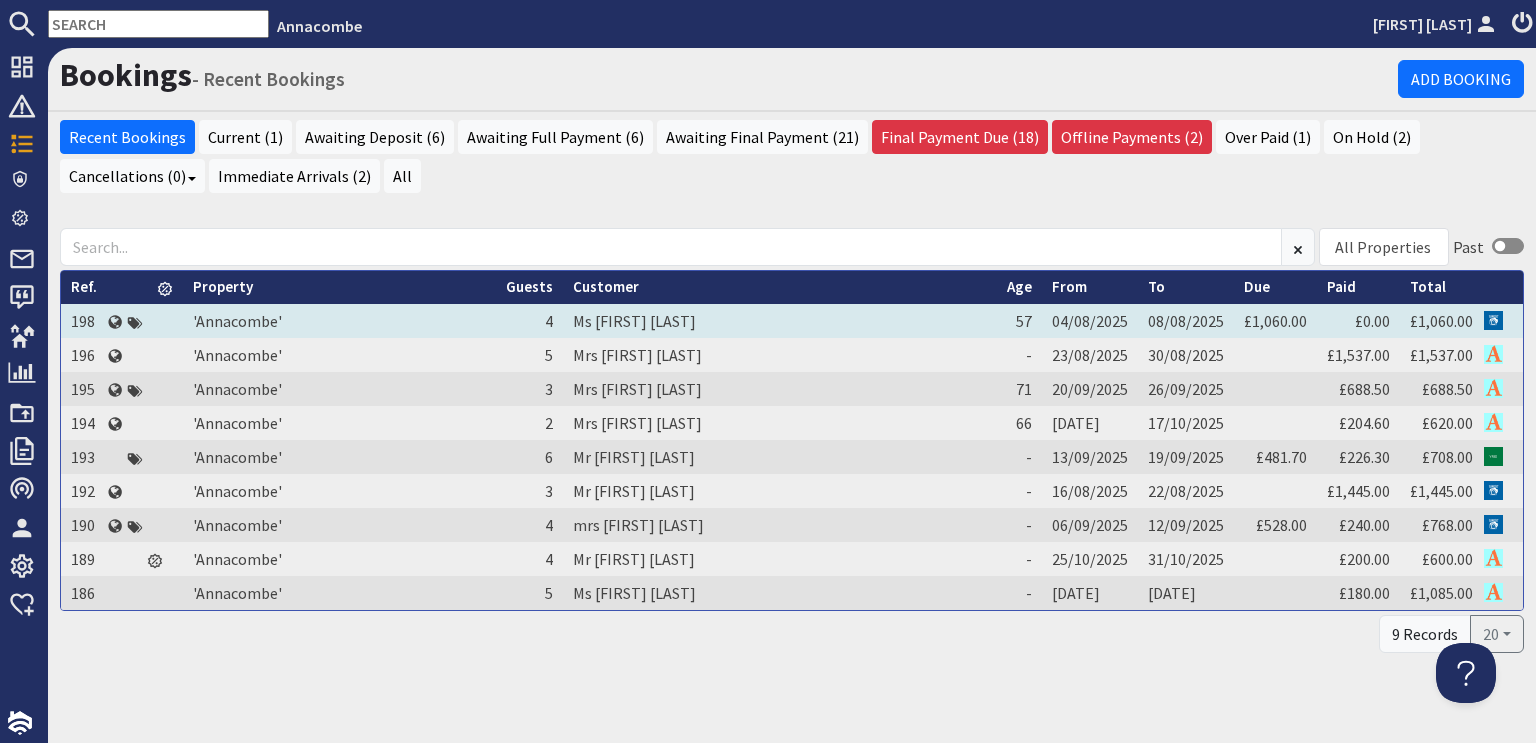 click on "Ms [FIRST] [LAST]" at bounding box center [780, 321] 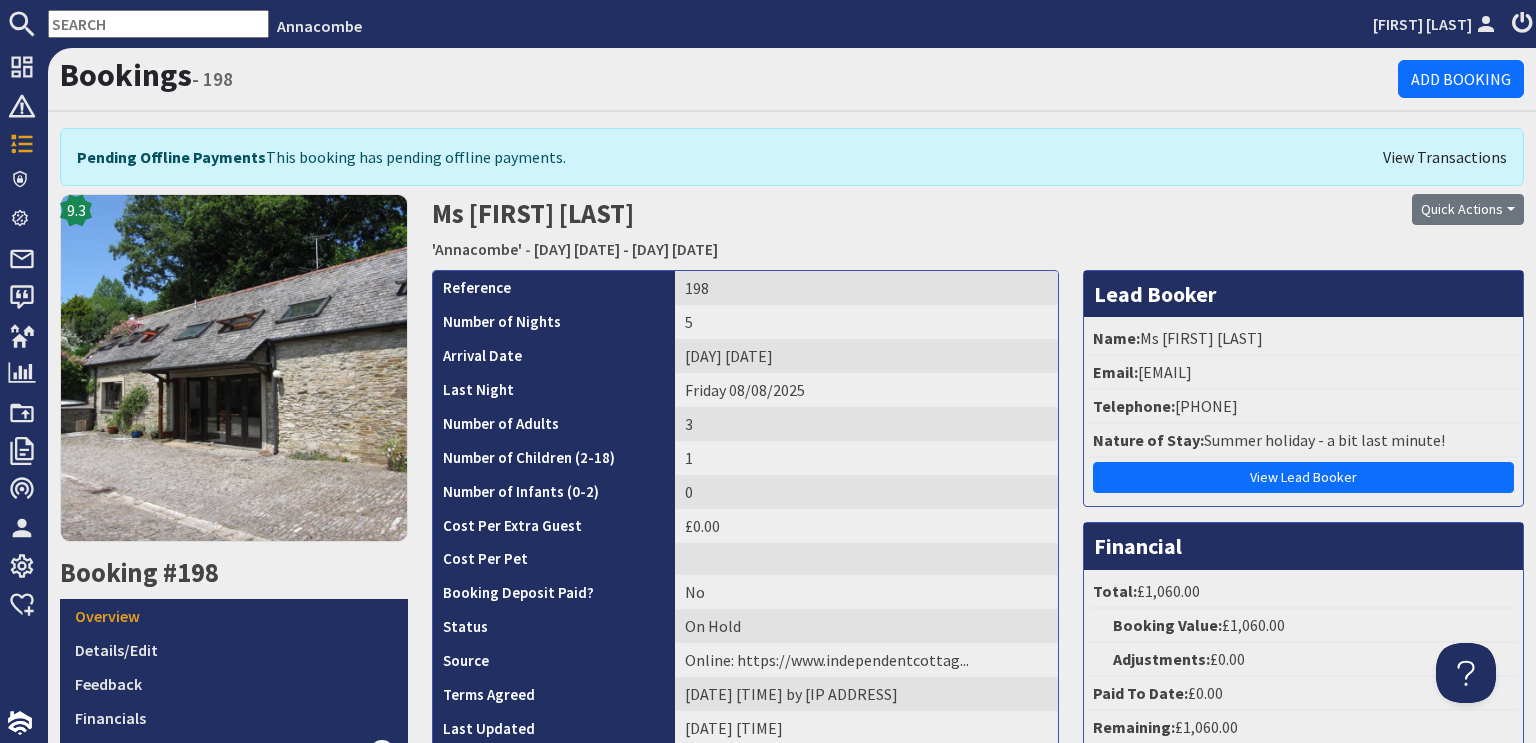 scroll, scrollTop: 0, scrollLeft: 0, axis: both 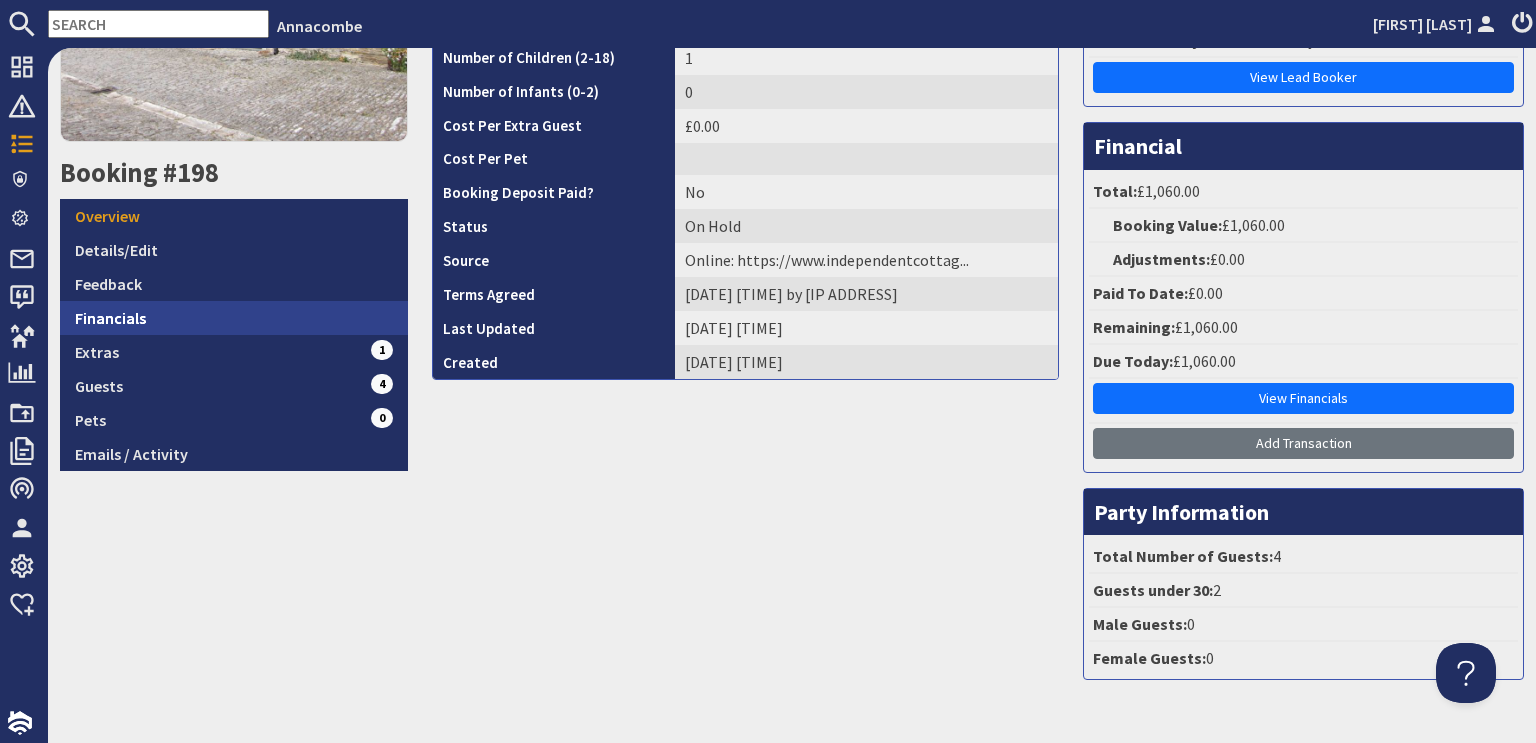 click on "Financials" at bounding box center [234, 318] 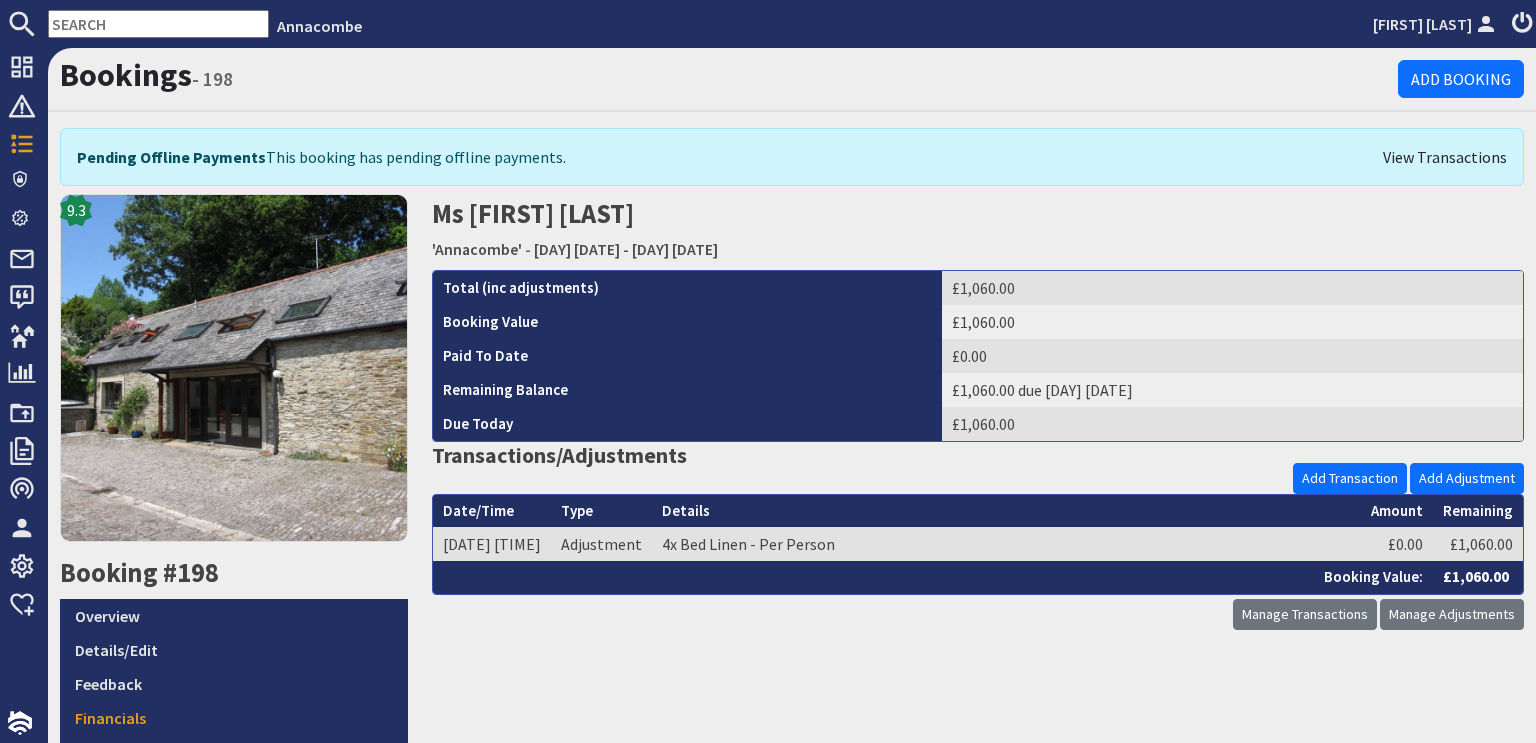 scroll, scrollTop: 0, scrollLeft: 0, axis: both 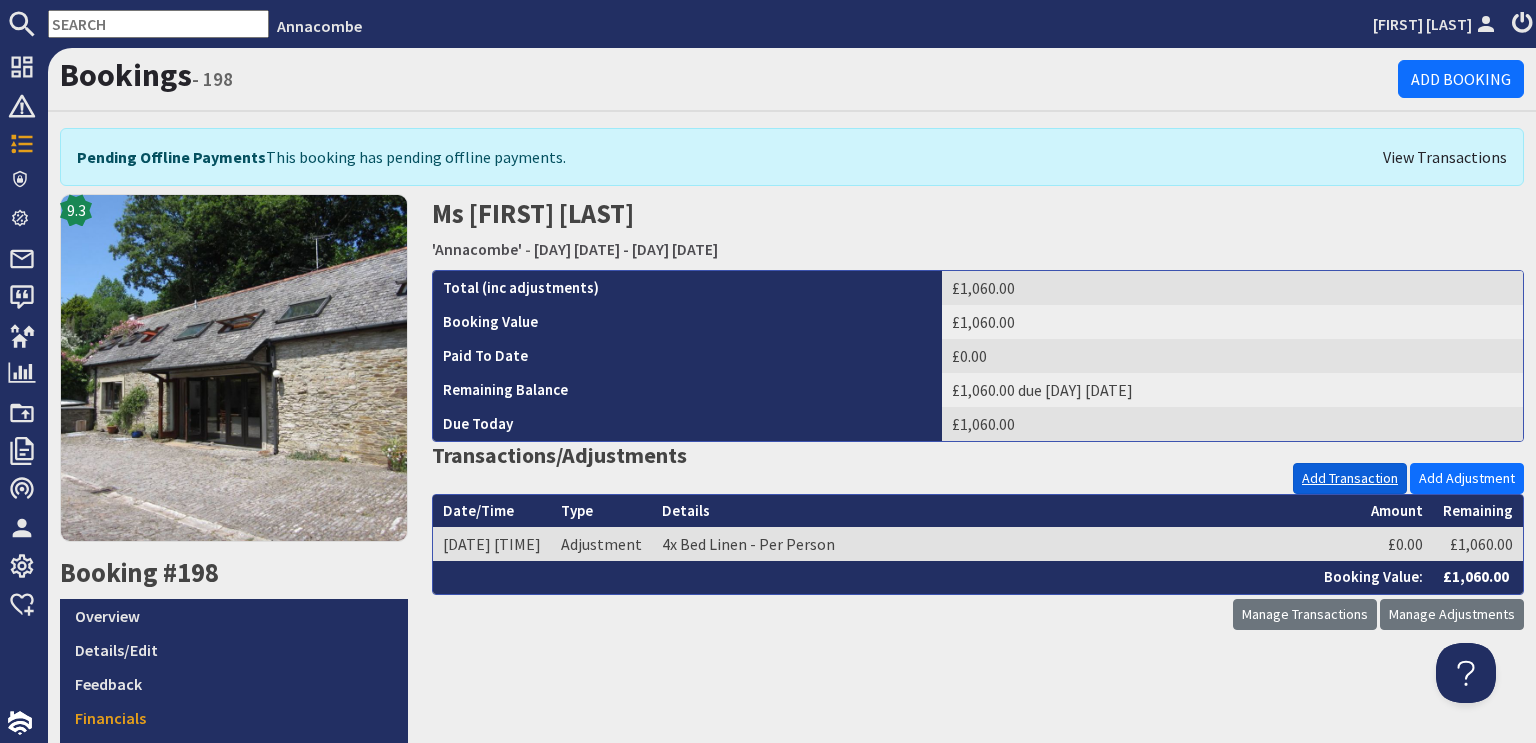 click on "Add Transaction" at bounding box center [1350, 478] 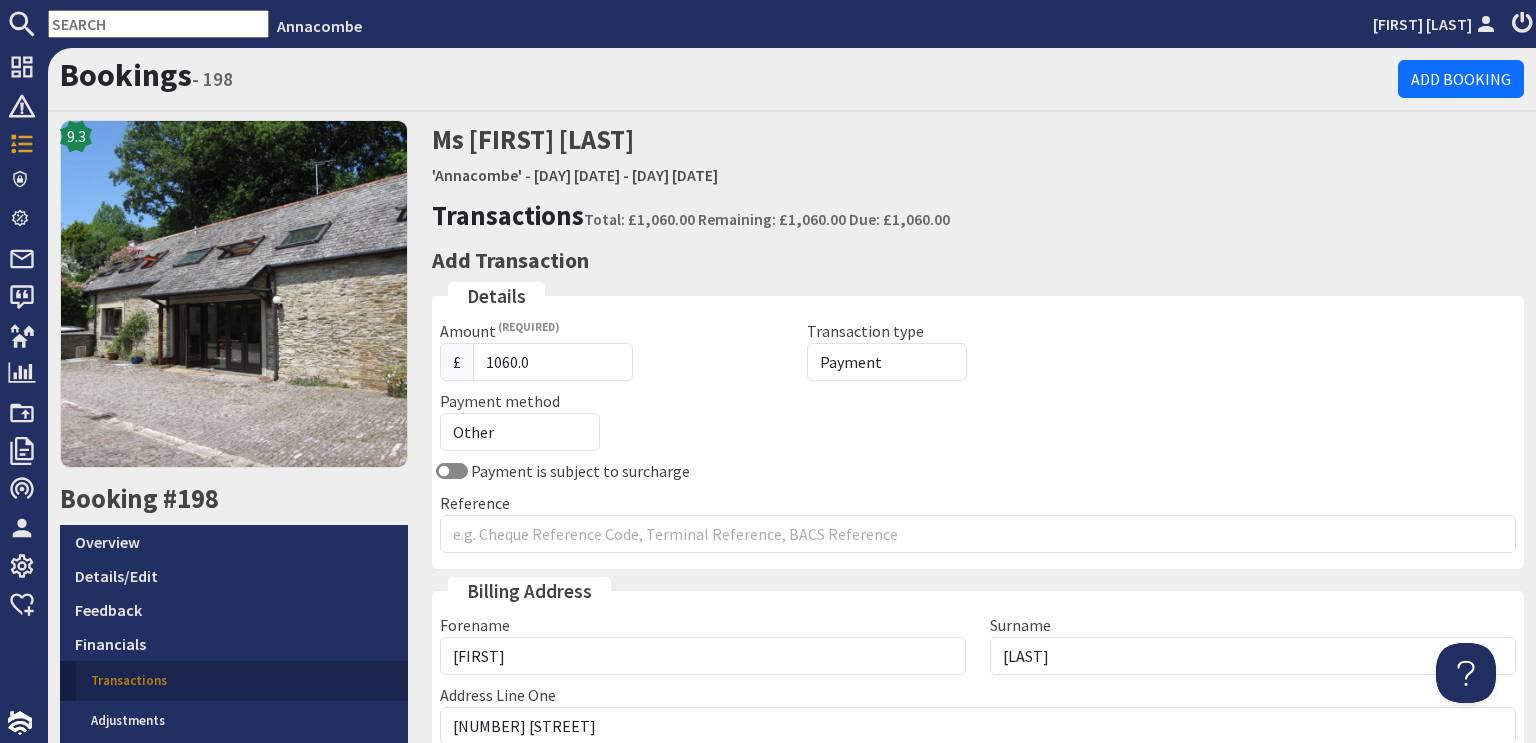 scroll, scrollTop: 0, scrollLeft: 0, axis: both 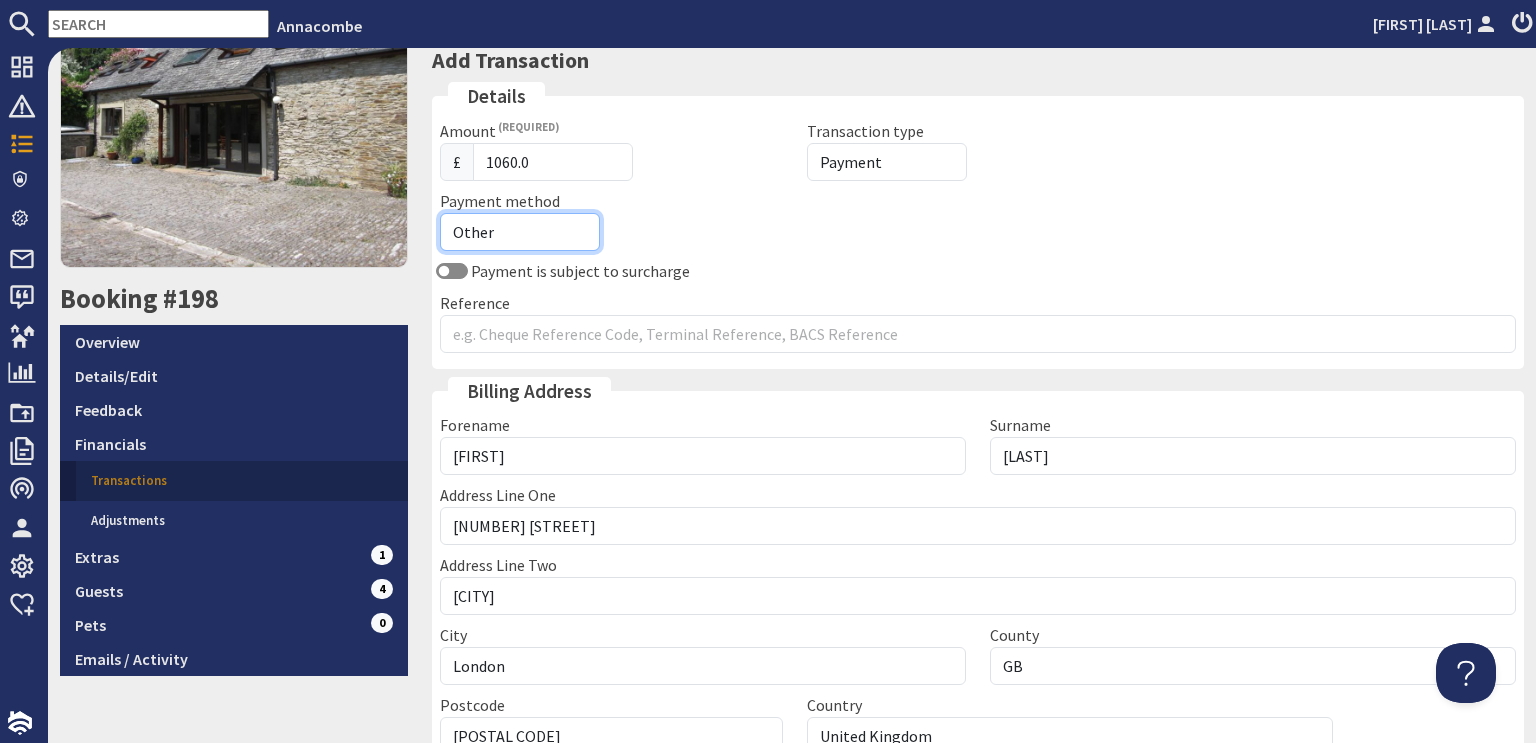 click on "Other
Cash
Bank Transfer
Offline Card
Cheque
Online External" at bounding box center (520, 232) 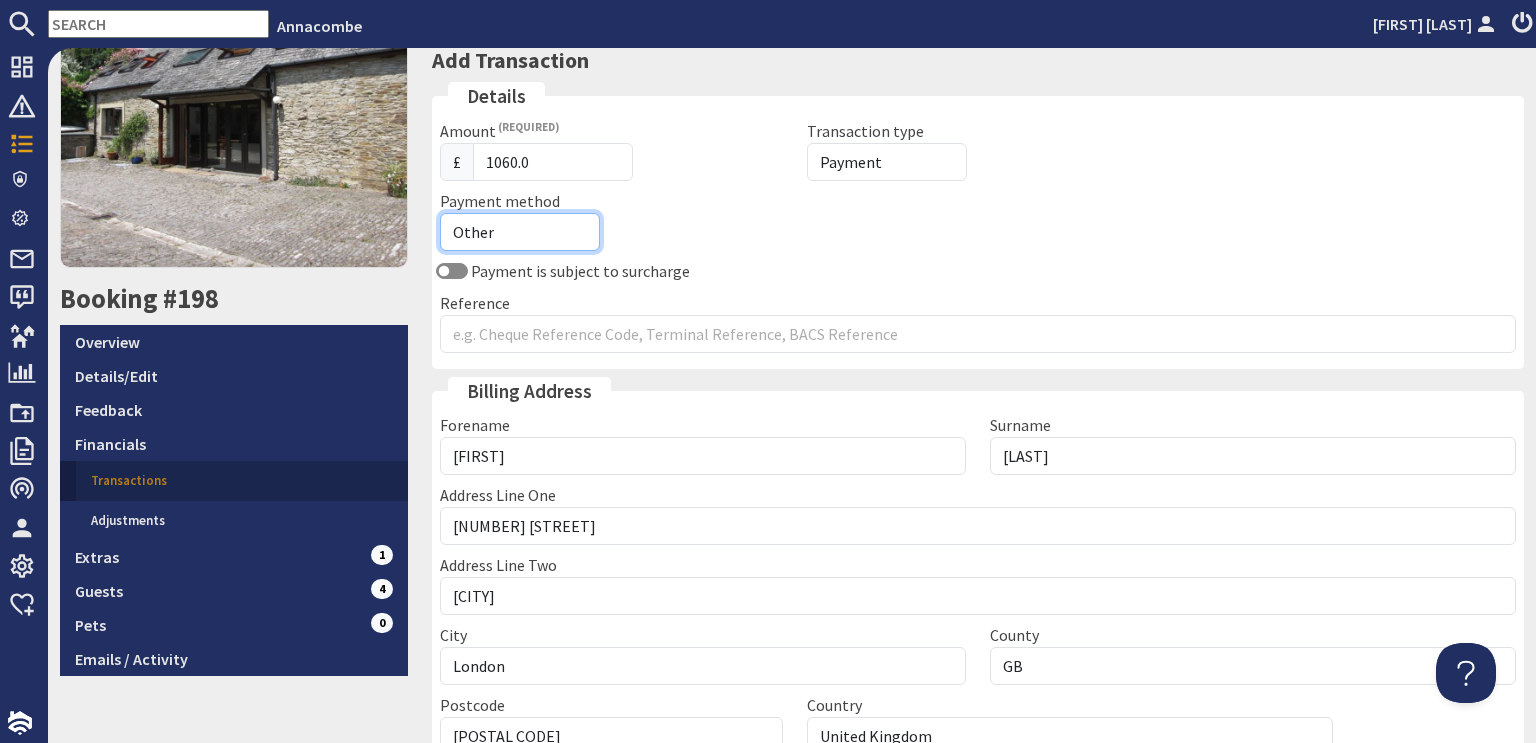 select on "offline_bank_transfer_payment" 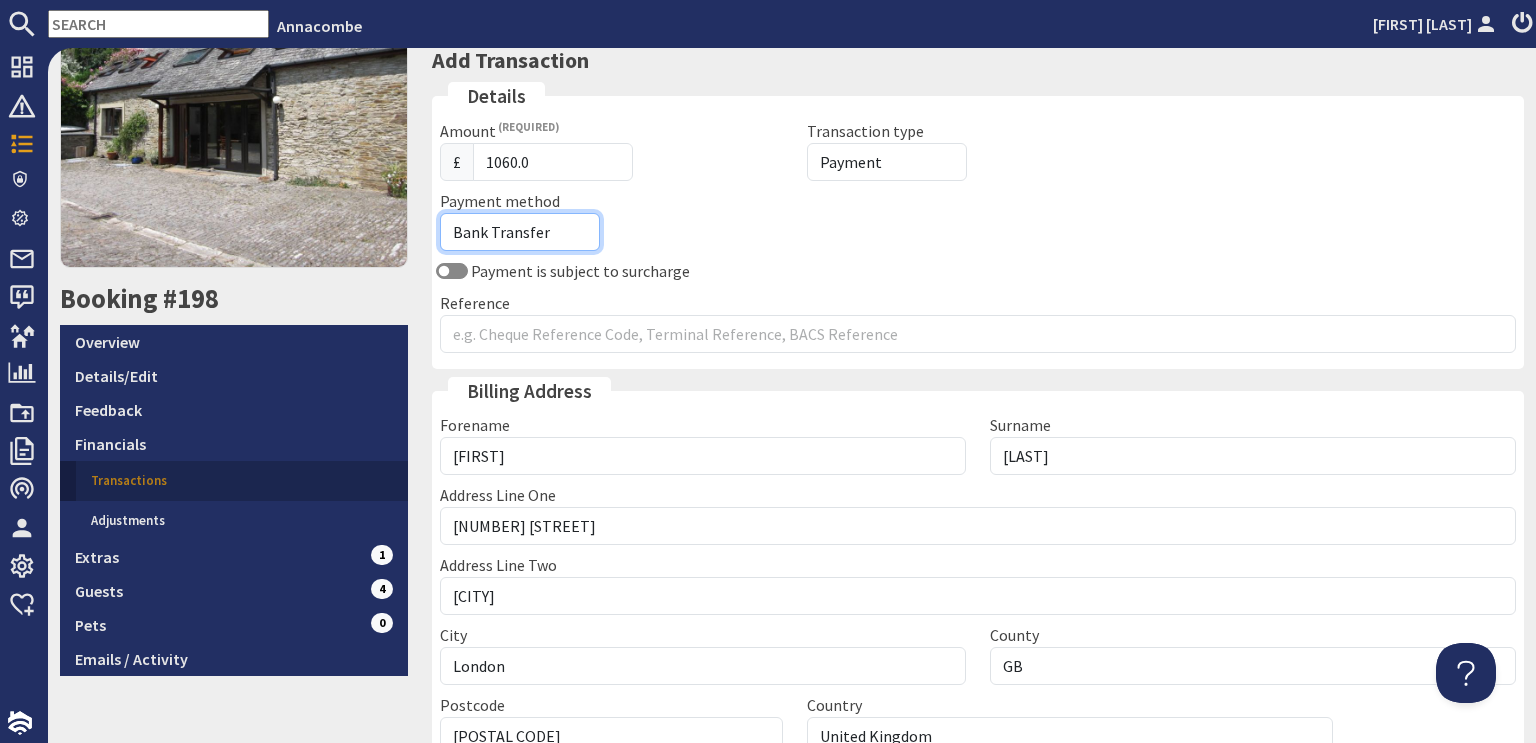 click on "Other
Cash
Bank Transfer
Offline Card
Cheque
Online External" at bounding box center [520, 232] 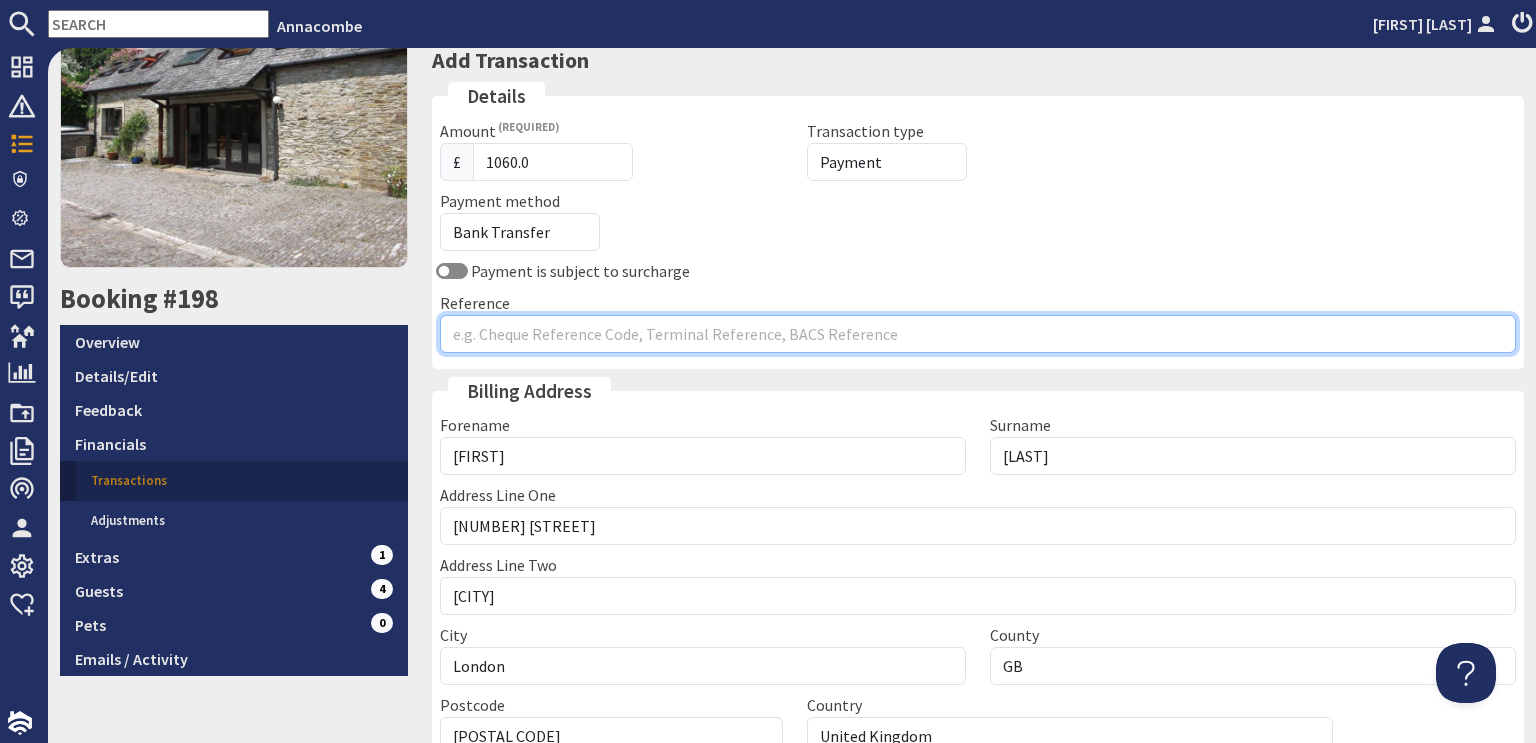 click on "Reference" at bounding box center [978, 334] 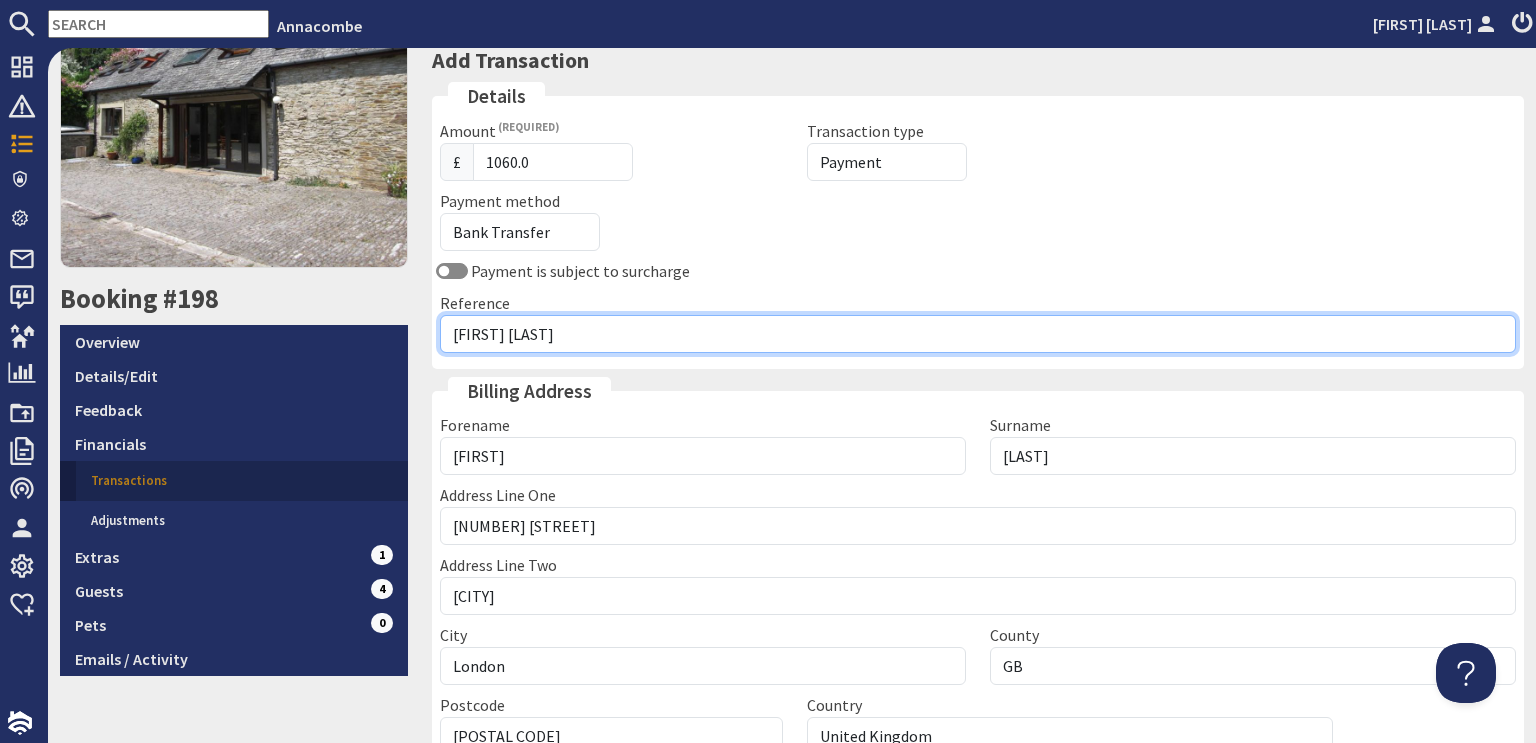 click on "Celia Roberytson" at bounding box center [978, 334] 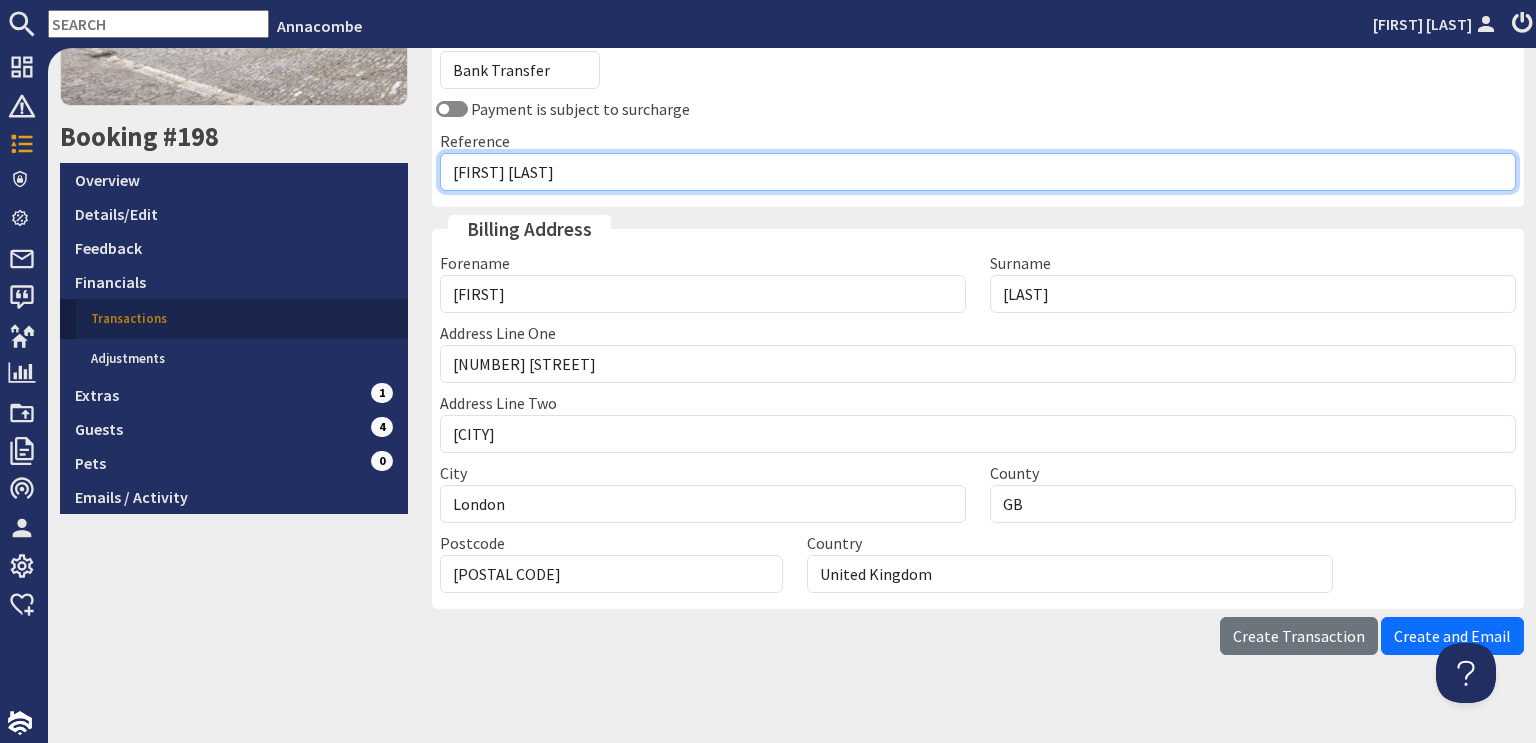 scroll, scrollTop: 380, scrollLeft: 0, axis: vertical 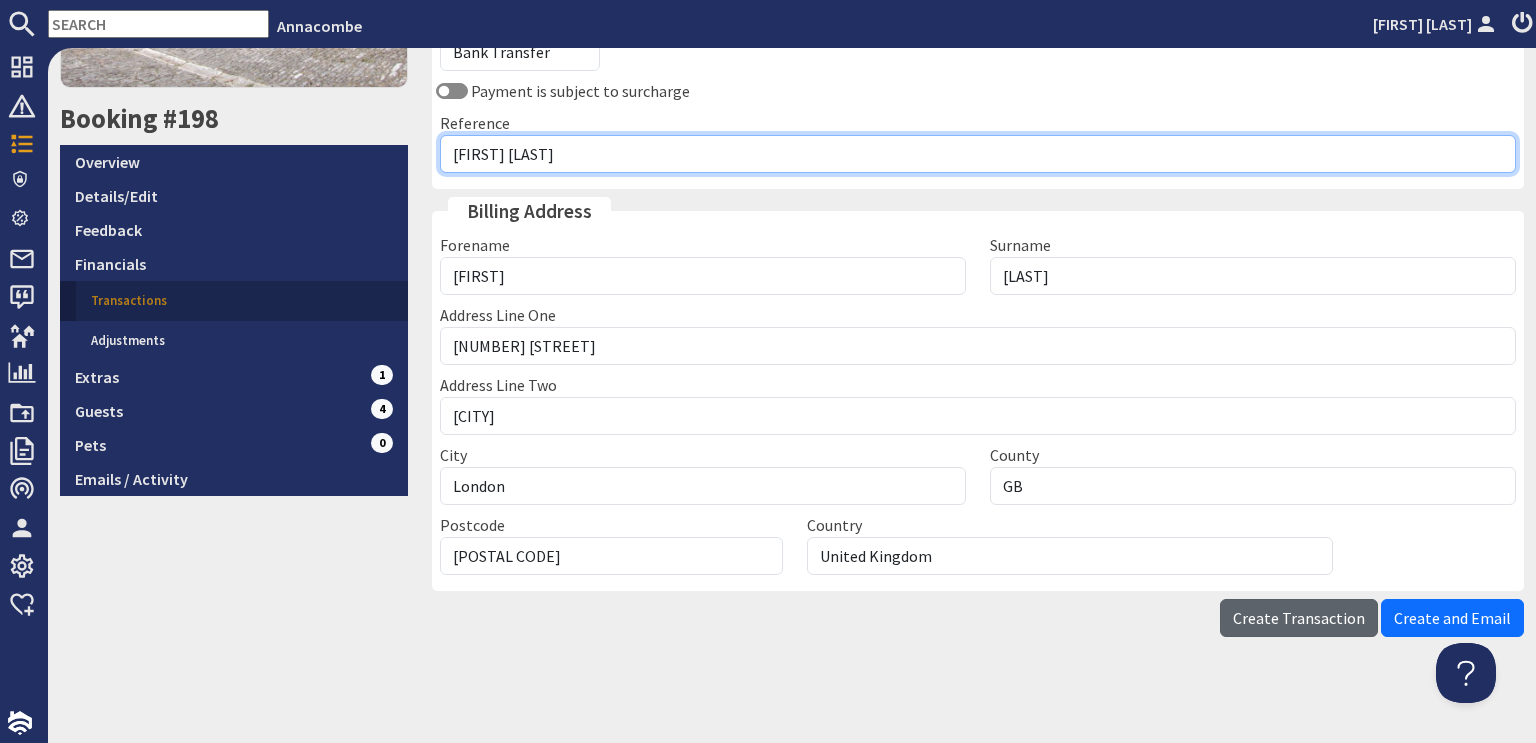 type on "Celia Robertson" 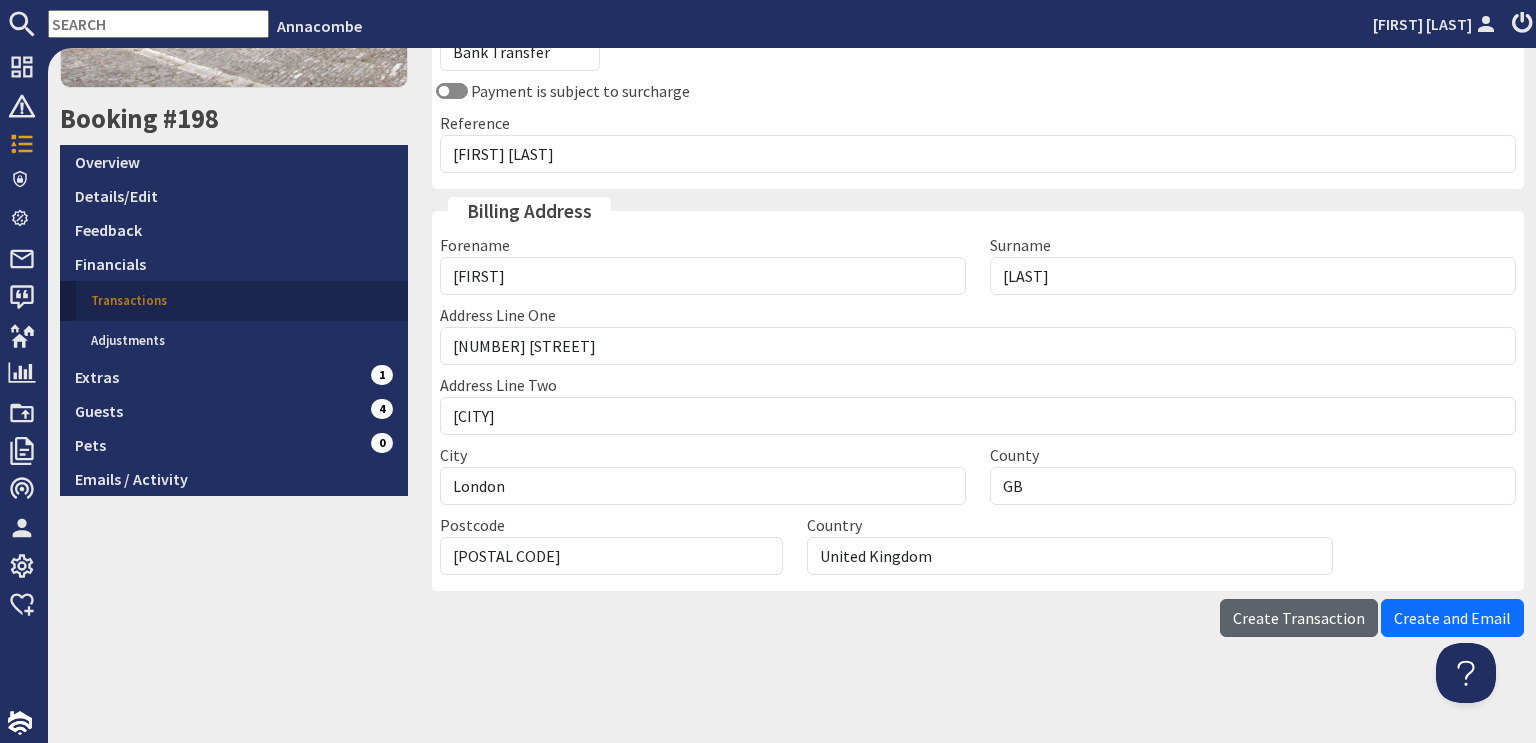 click on "Create Transaction" at bounding box center (1299, 618) 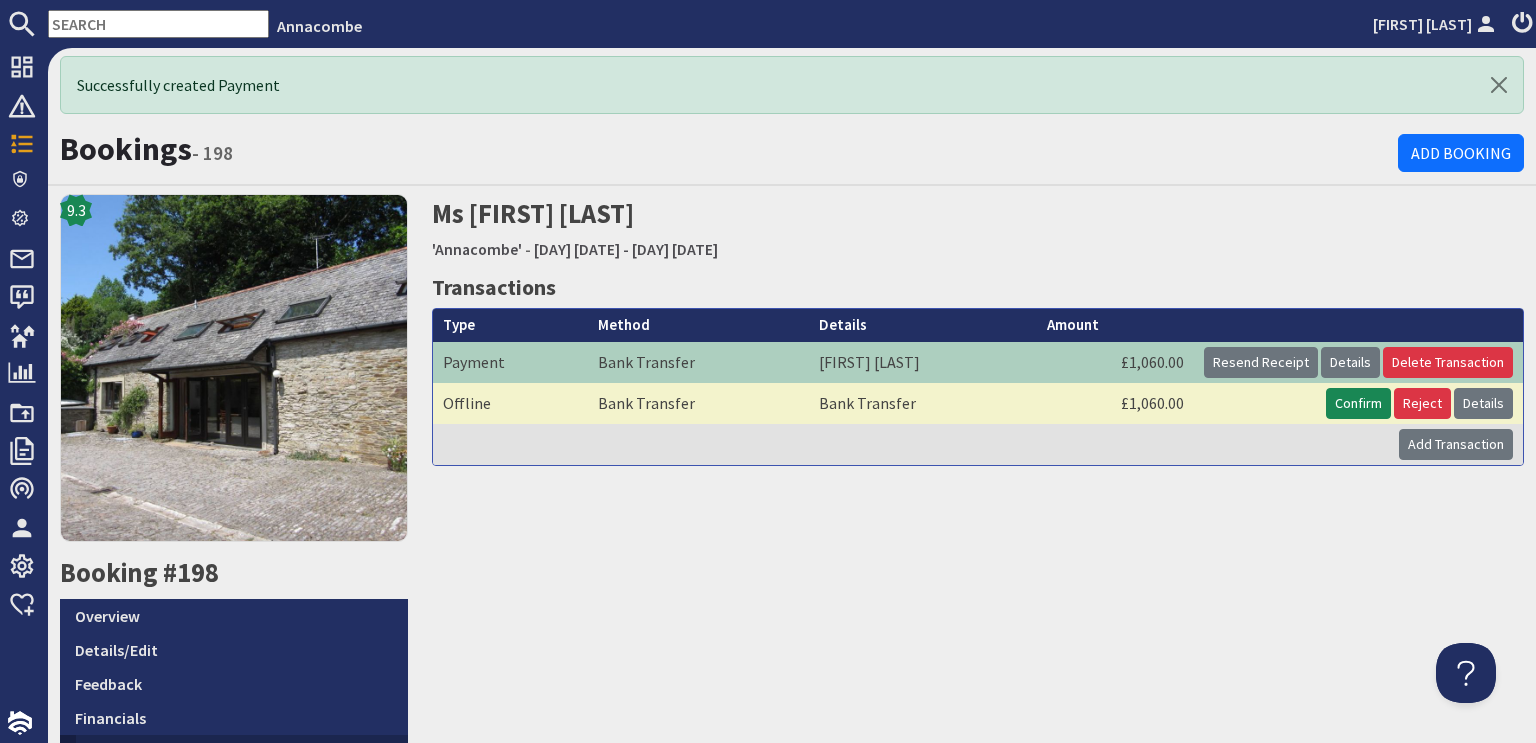 scroll, scrollTop: 0, scrollLeft: 0, axis: both 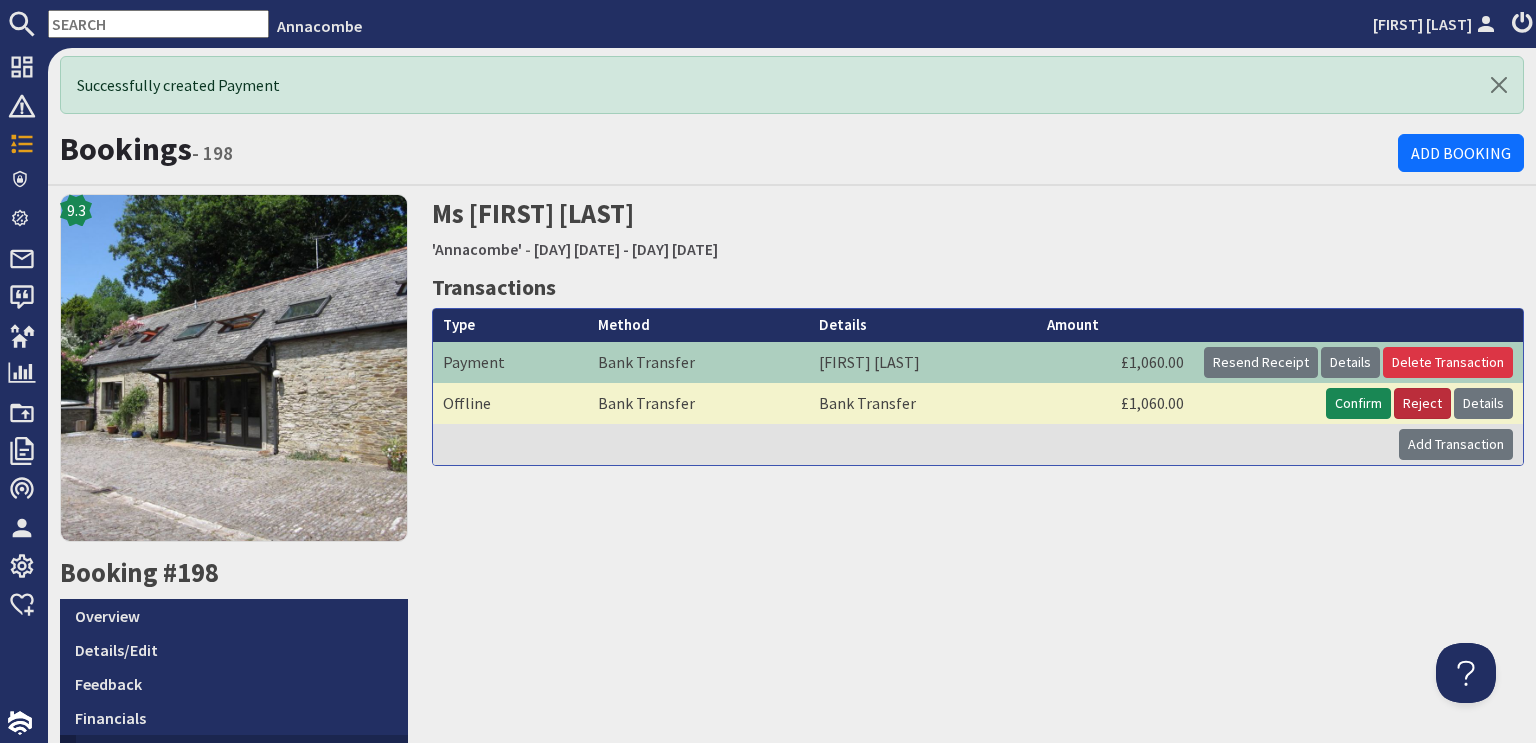 click on "Reject" at bounding box center (1422, 403) 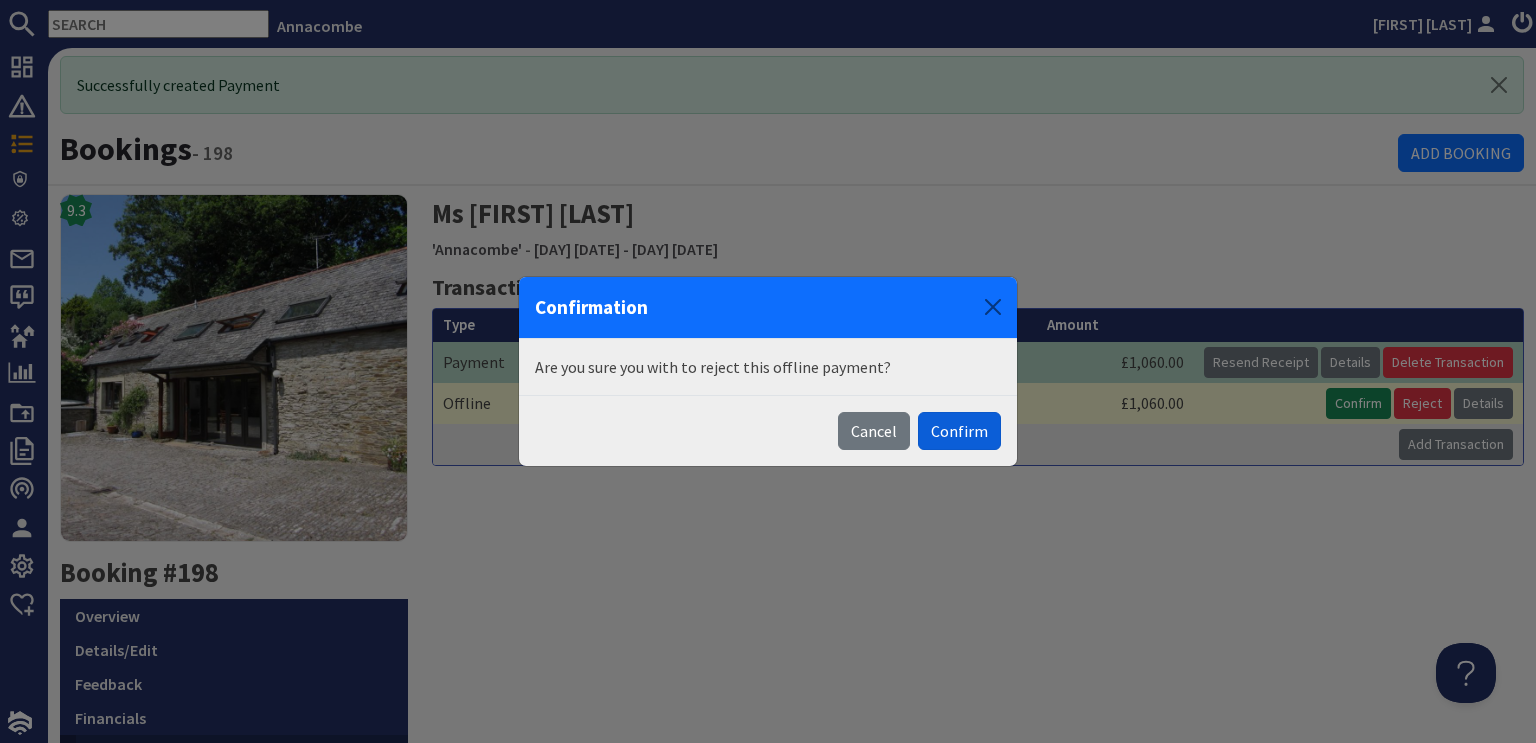 click on "Confirm" at bounding box center [959, 431] 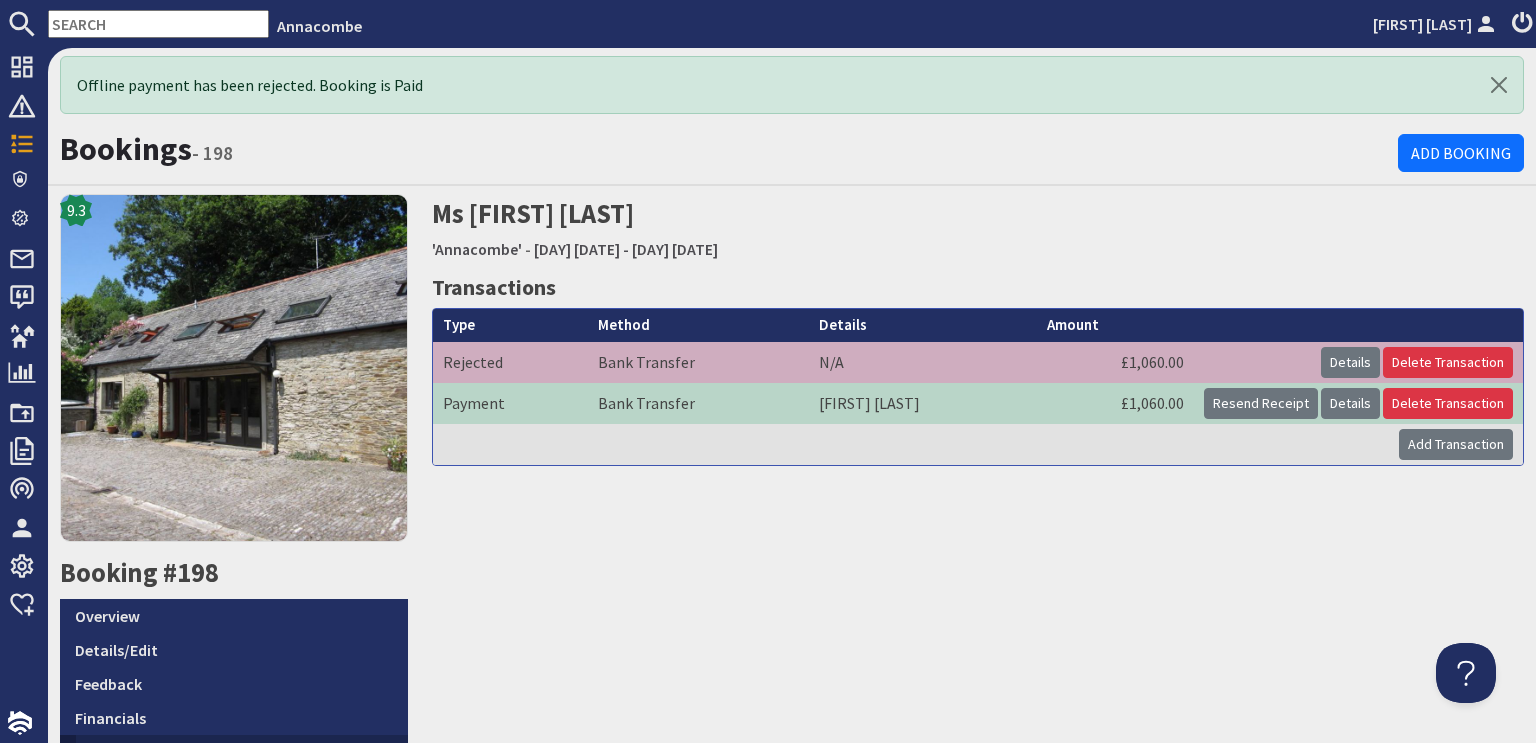 scroll, scrollTop: 0, scrollLeft: 0, axis: both 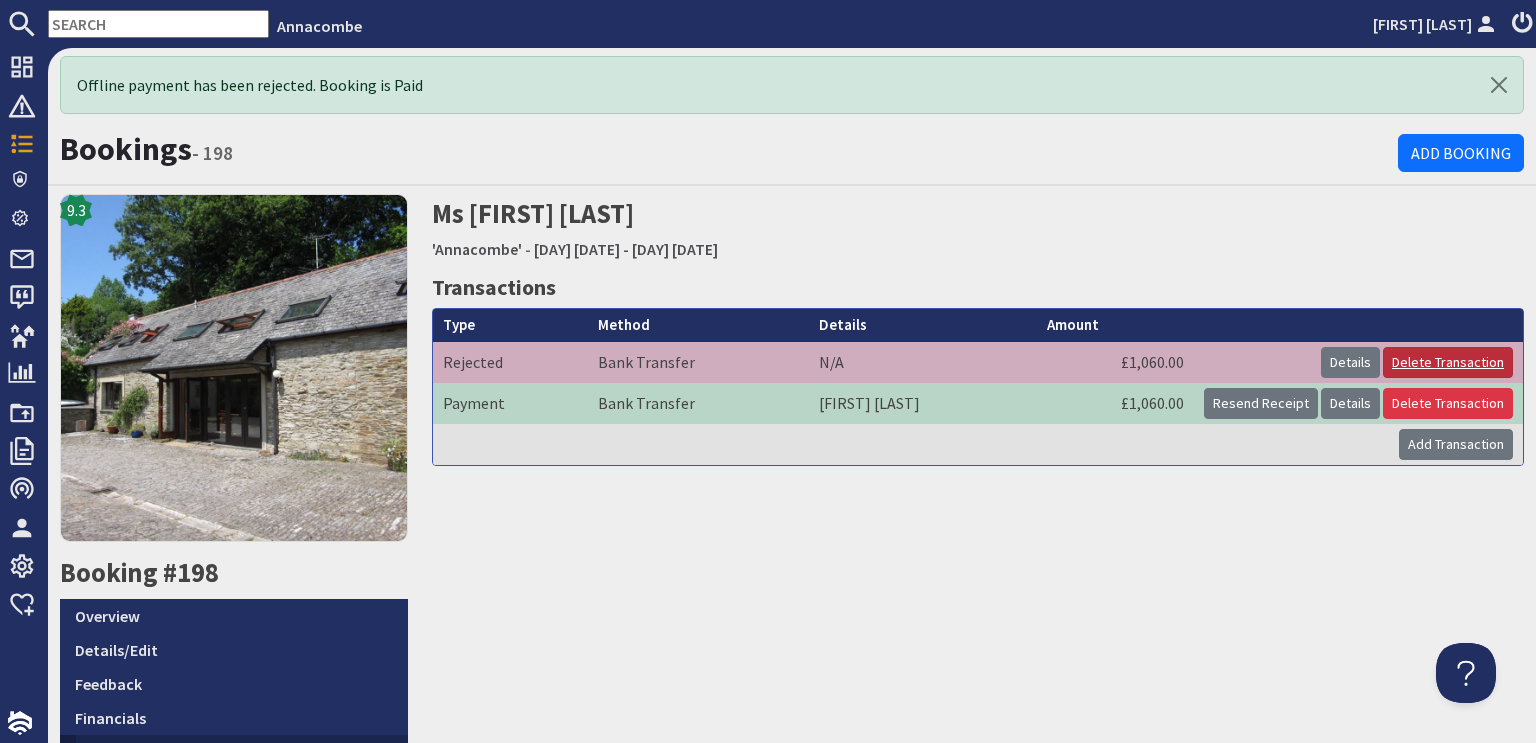 click on "Delete Transaction" at bounding box center [1448, 362] 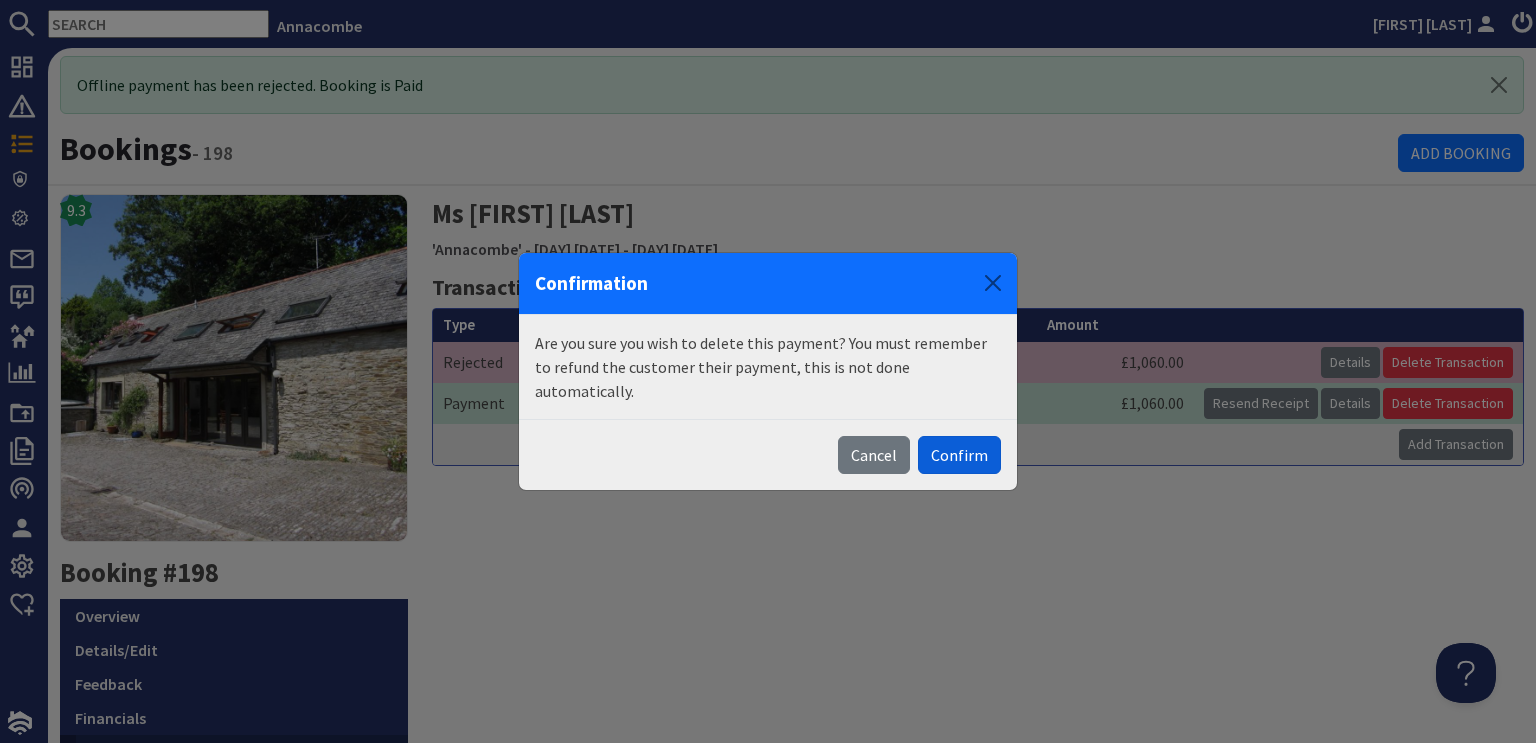 click on "Confirm" at bounding box center (959, 455) 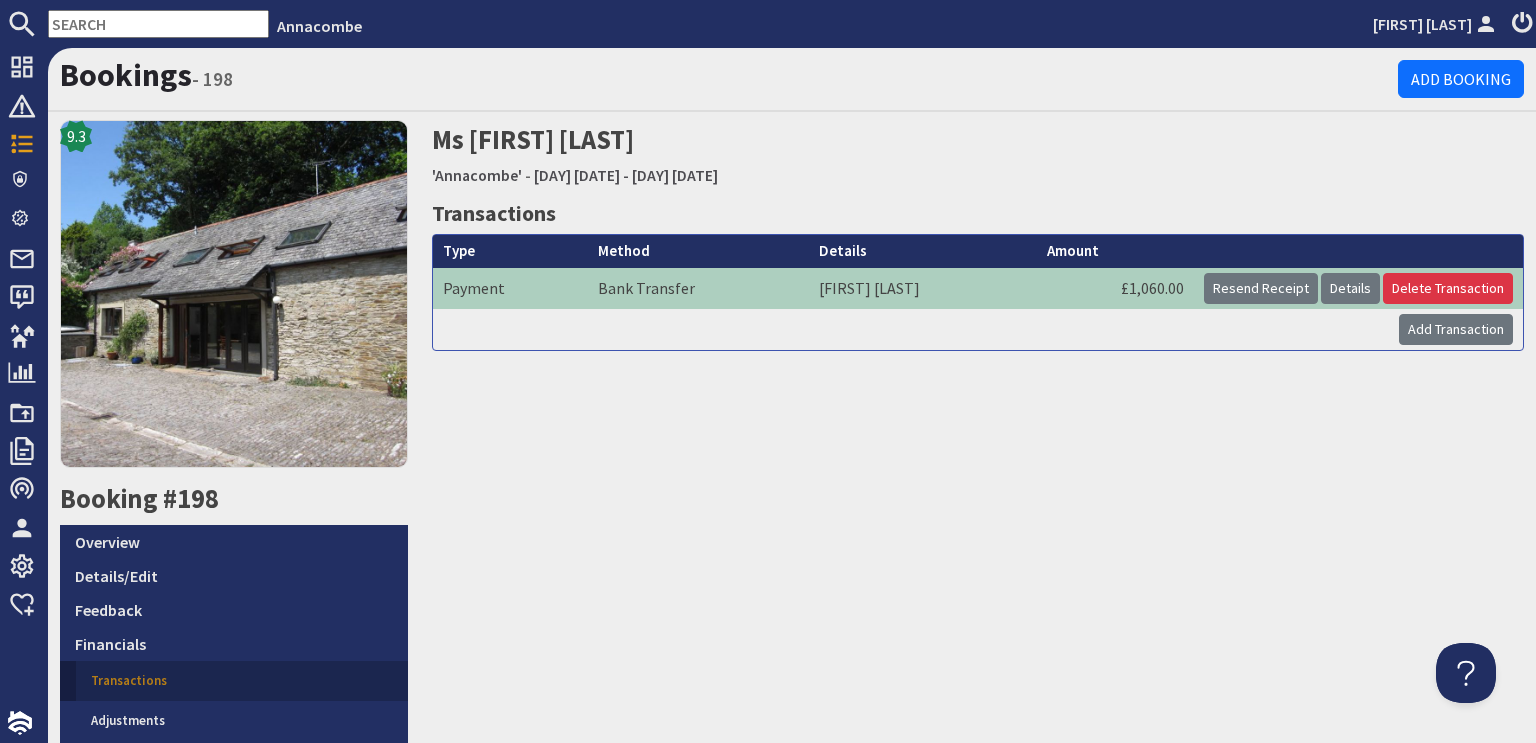 scroll, scrollTop: 0, scrollLeft: 0, axis: both 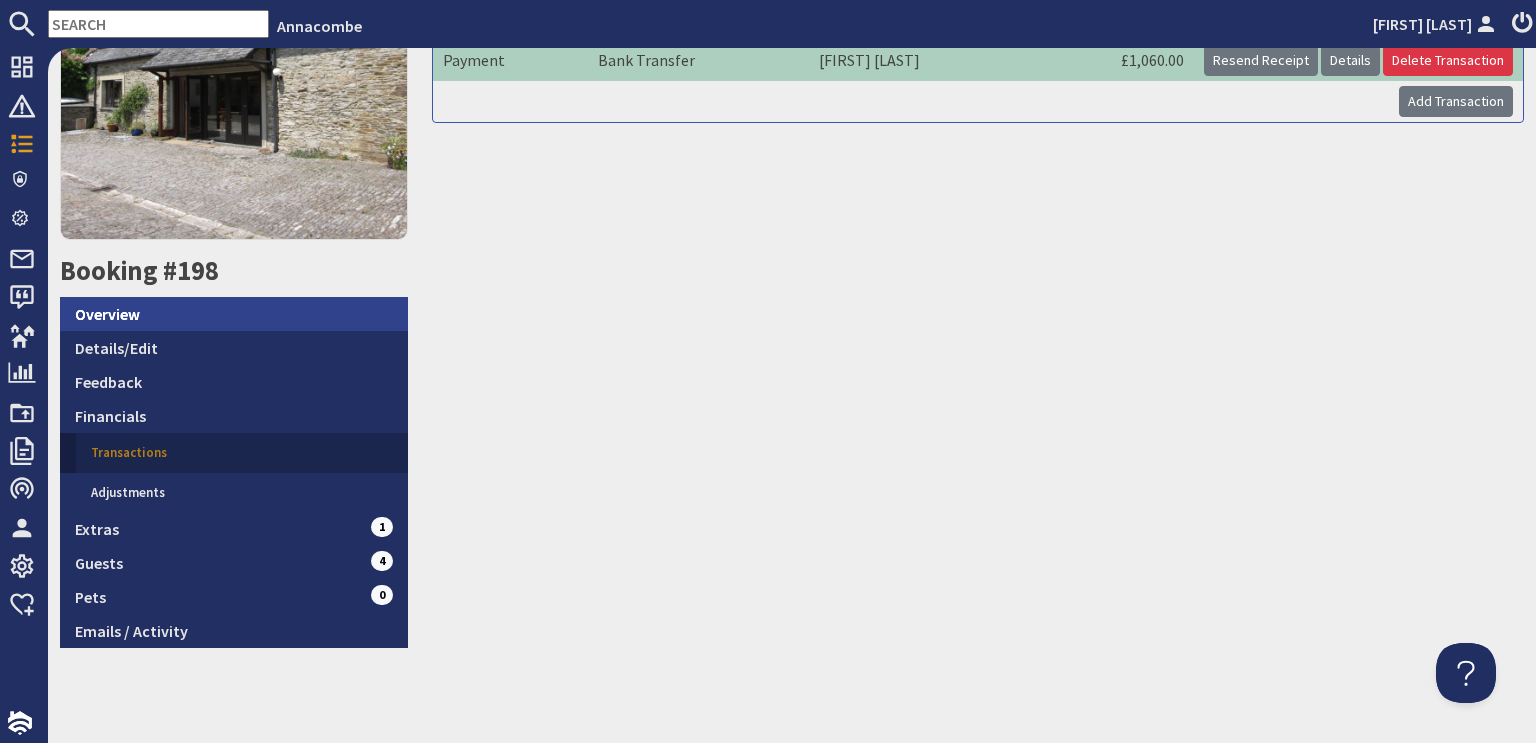 click on "Overview" at bounding box center (234, 314) 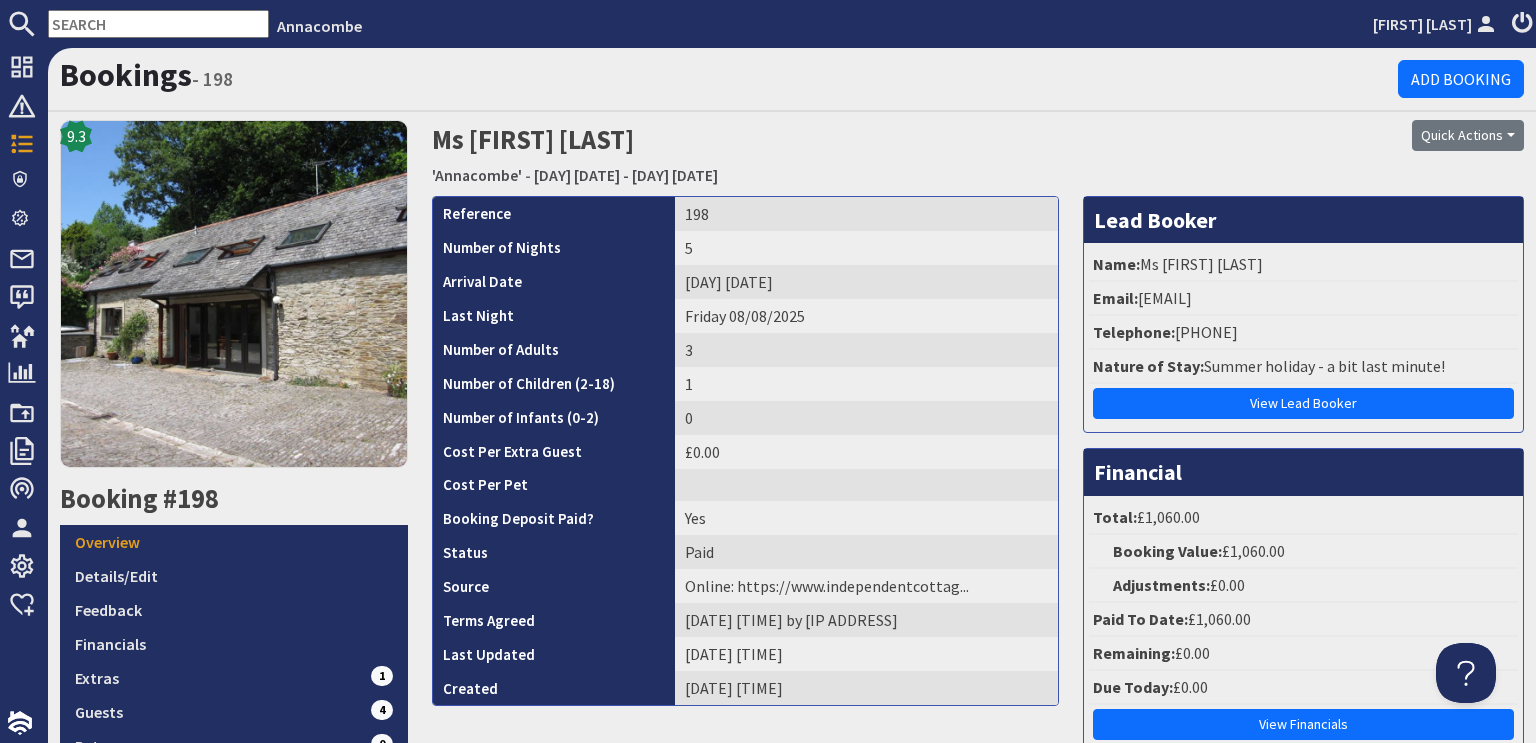 scroll, scrollTop: 0, scrollLeft: 0, axis: both 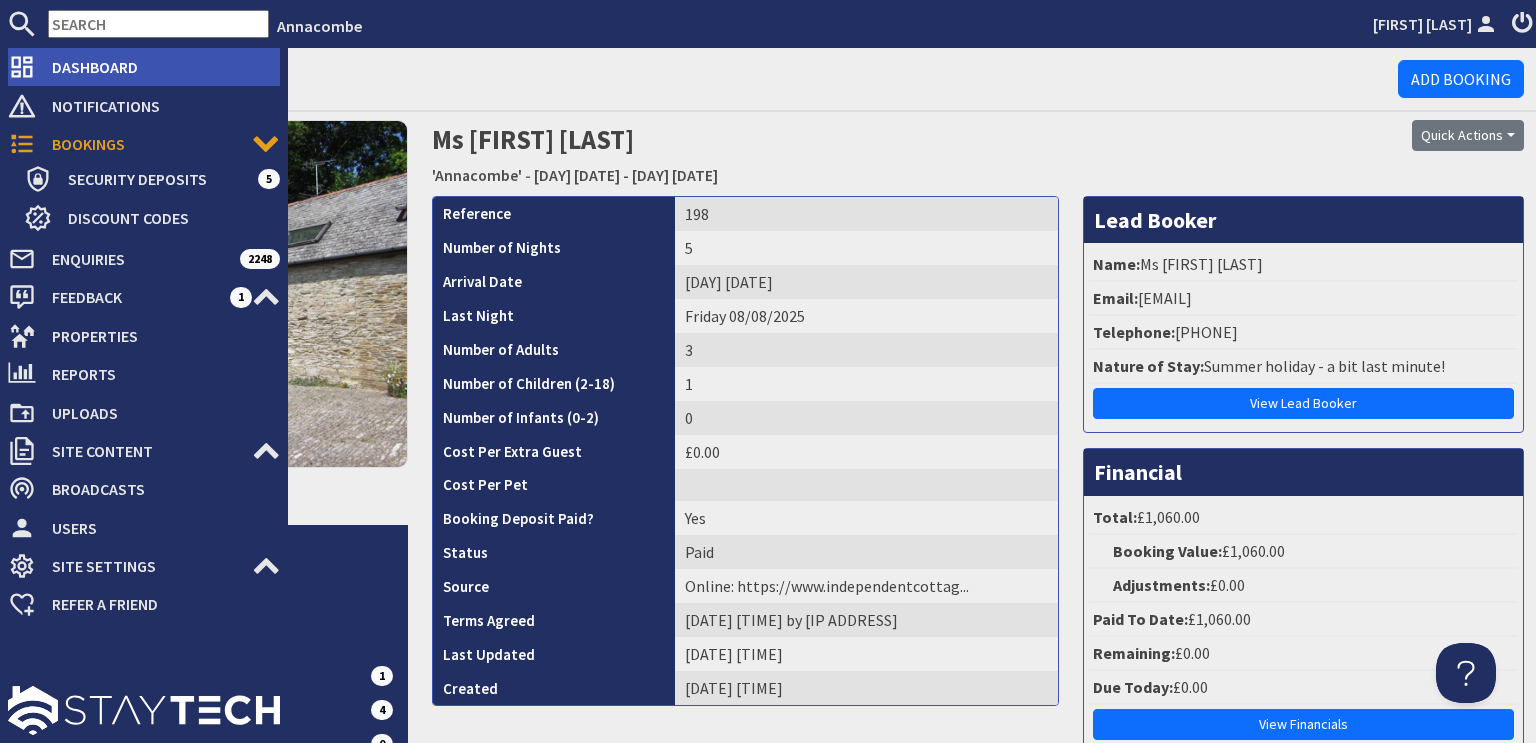 click 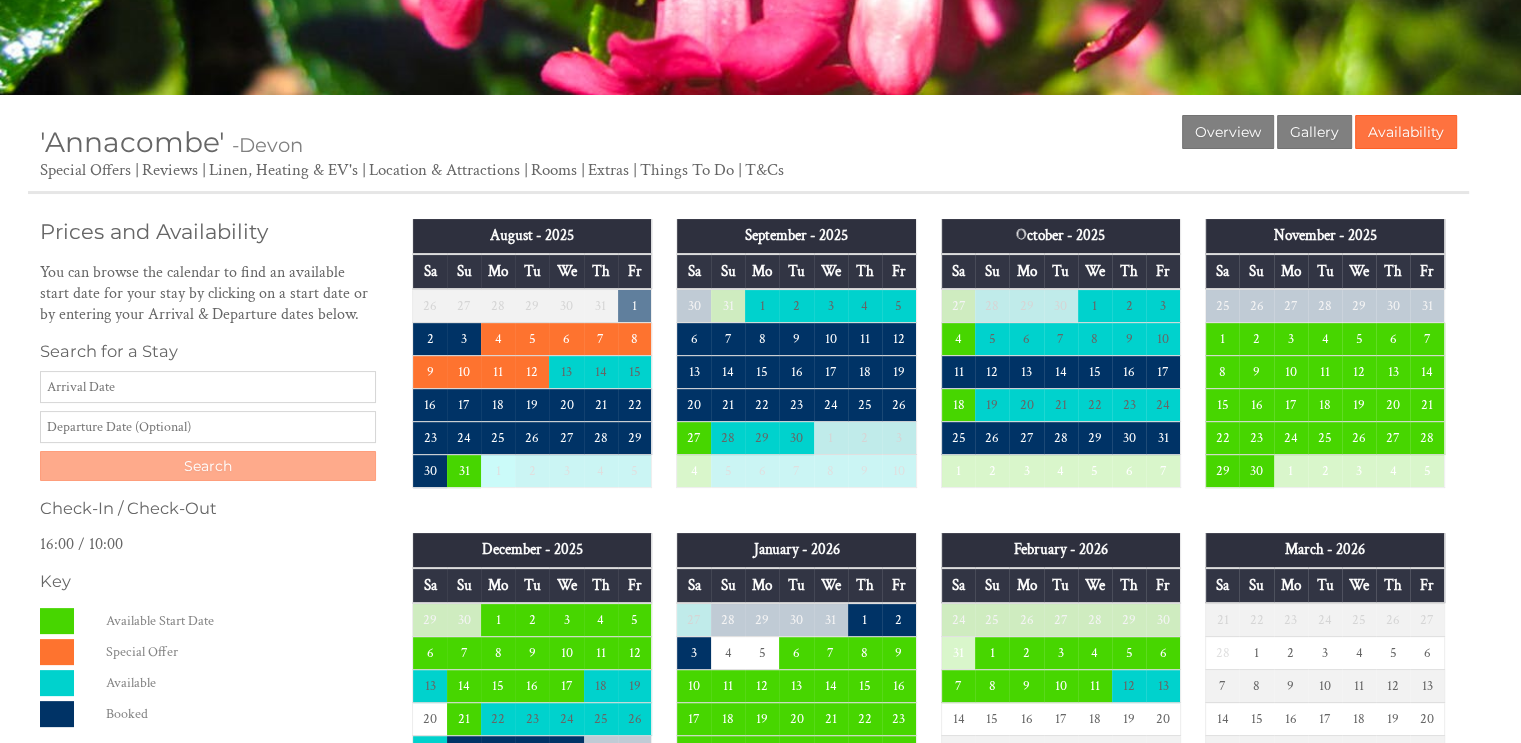 scroll, scrollTop: 200, scrollLeft: 0, axis: vertical 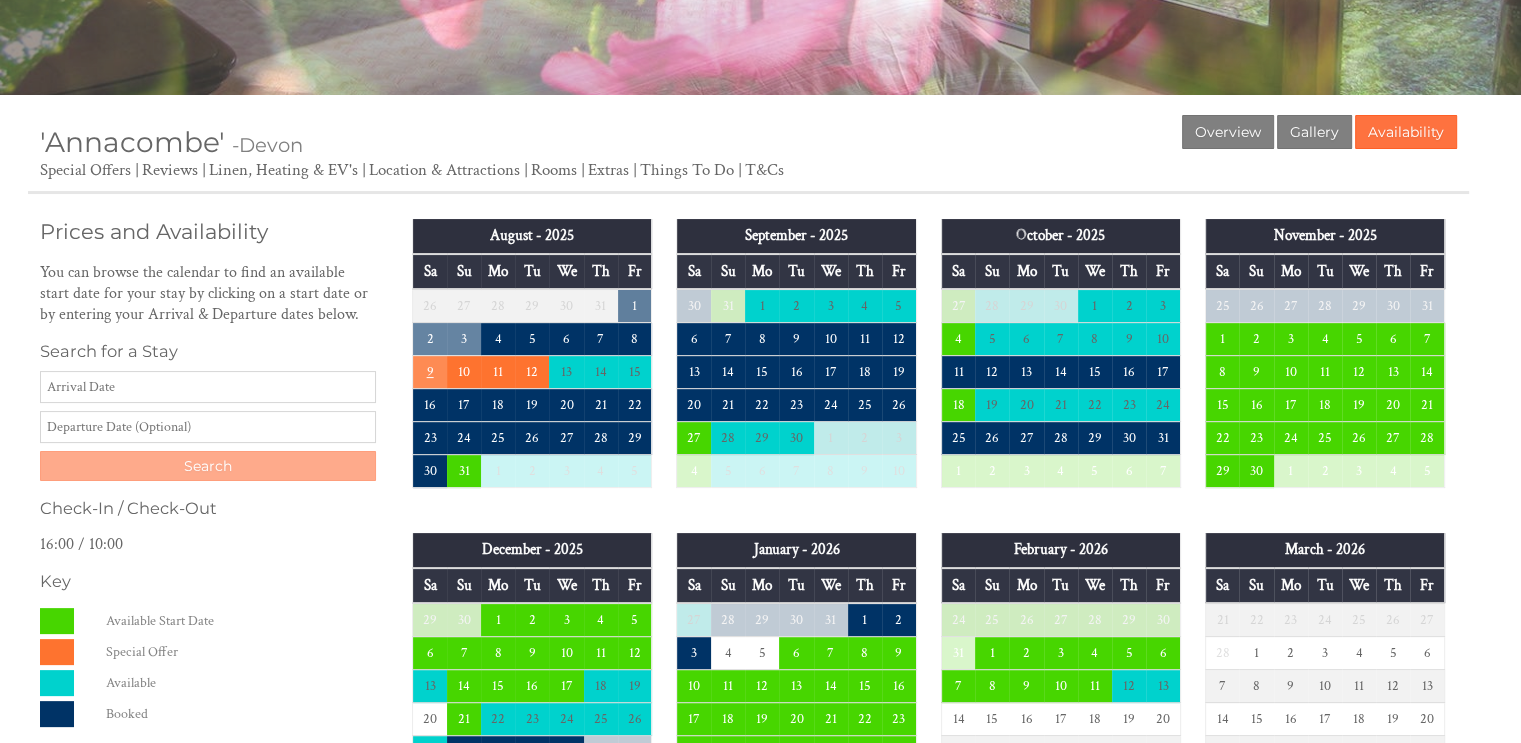 click on "9" at bounding box center (430, 372) 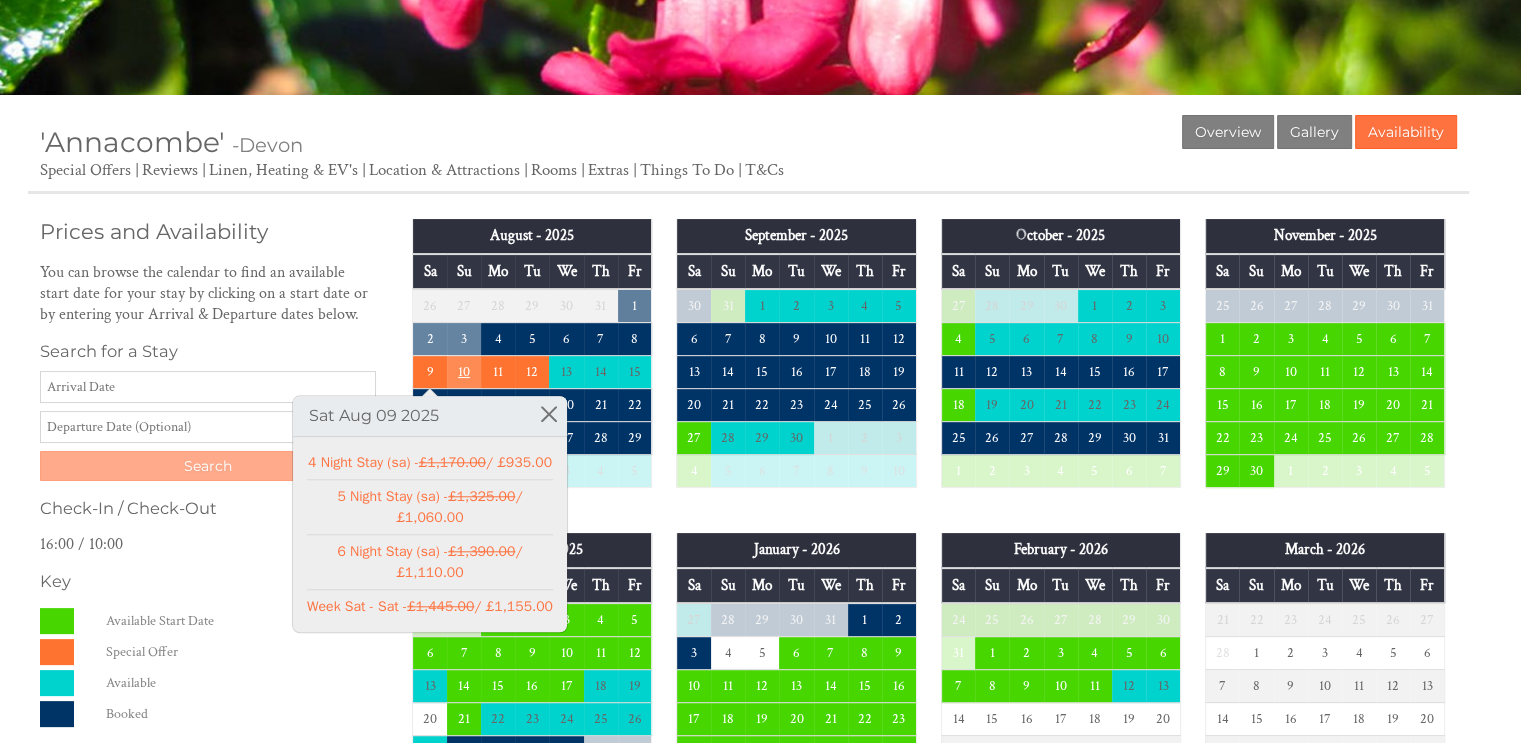 click on "10" at bounding box center (464, 372) 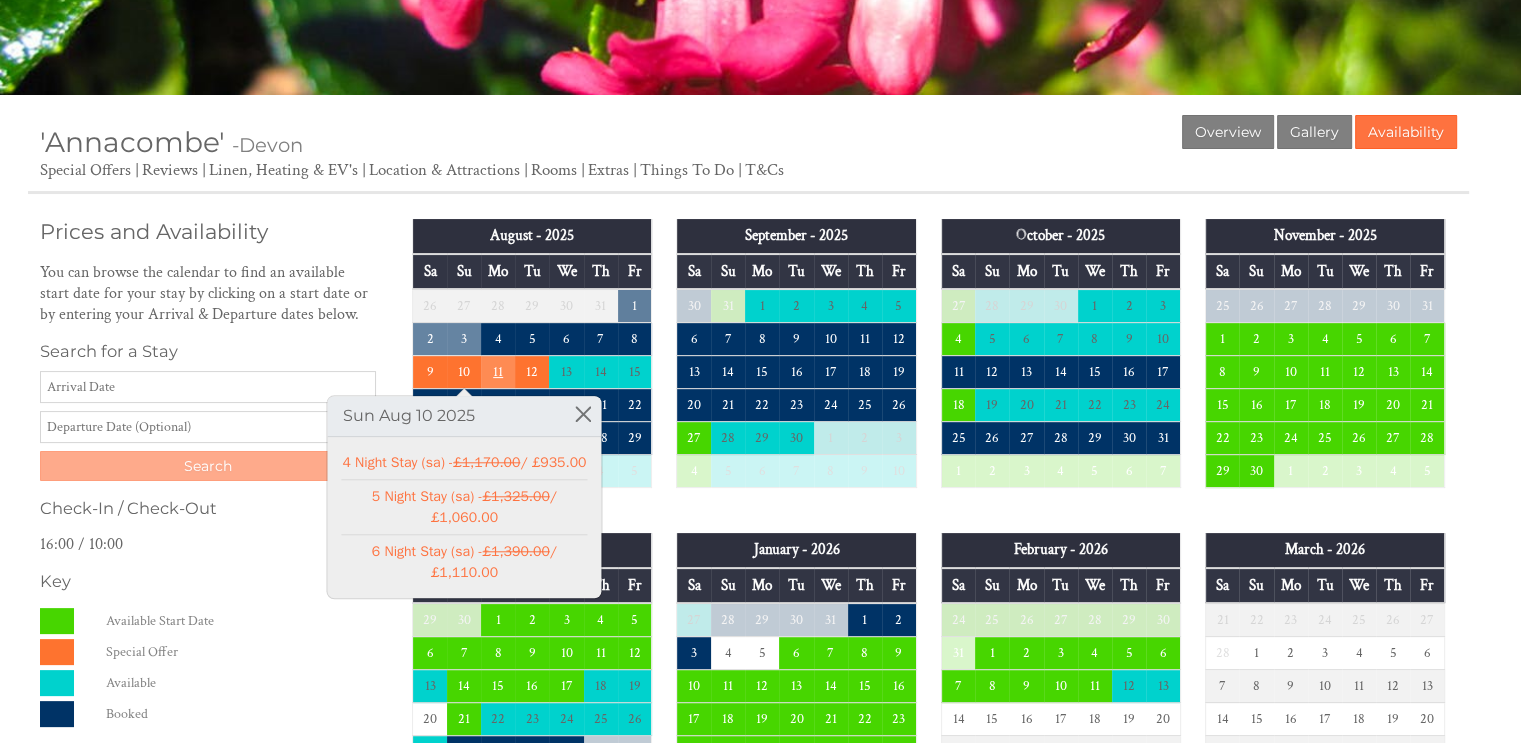click on "11" at bounding box center (498, 372) 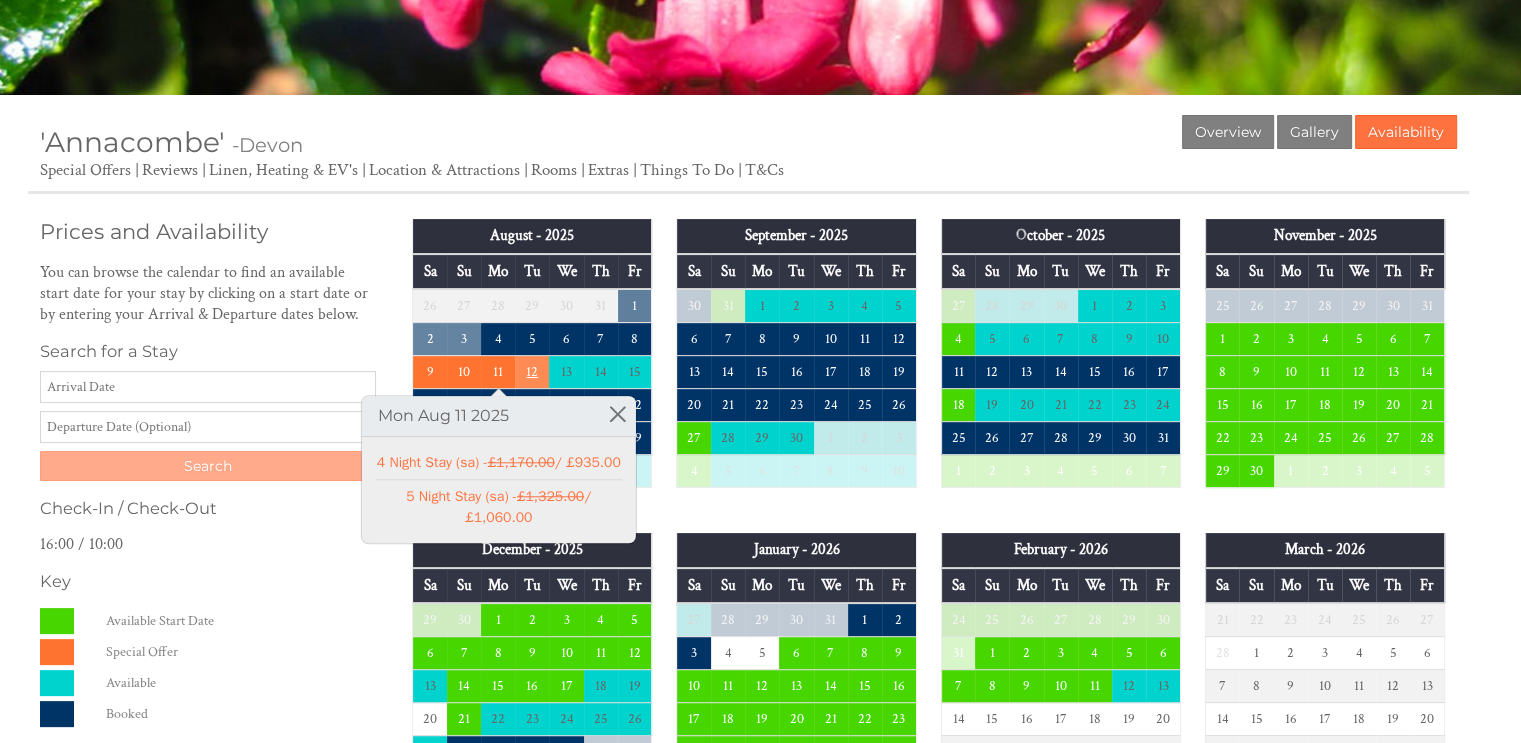 click on "12" at bounding box center [532, 372] 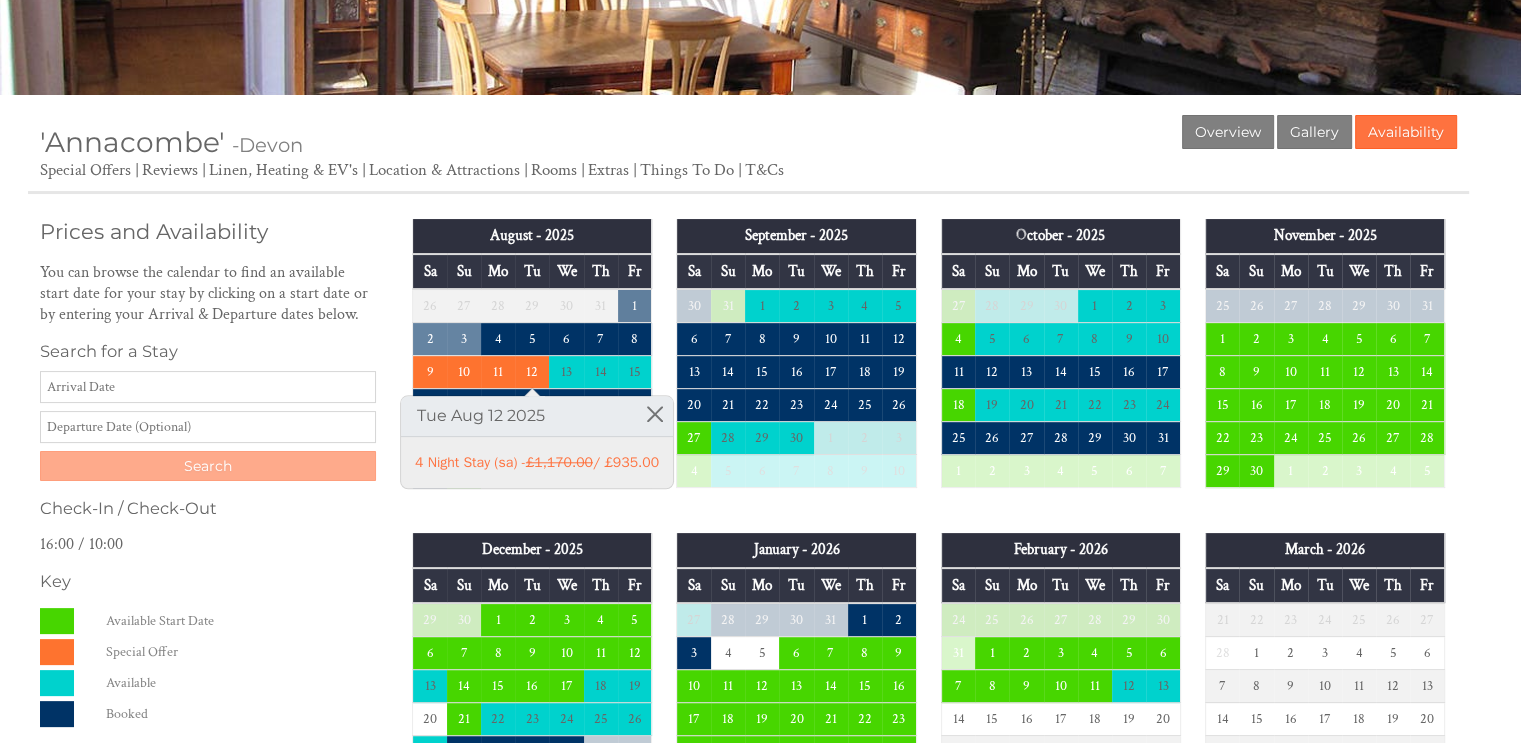 click on "August - 2025
Sa
Su
Mo
Tu
We
Th
Fr
26
27
28
29
30
31
1
2
3
4
5
6
7
8
9
10" at bounding box center [532, 363] 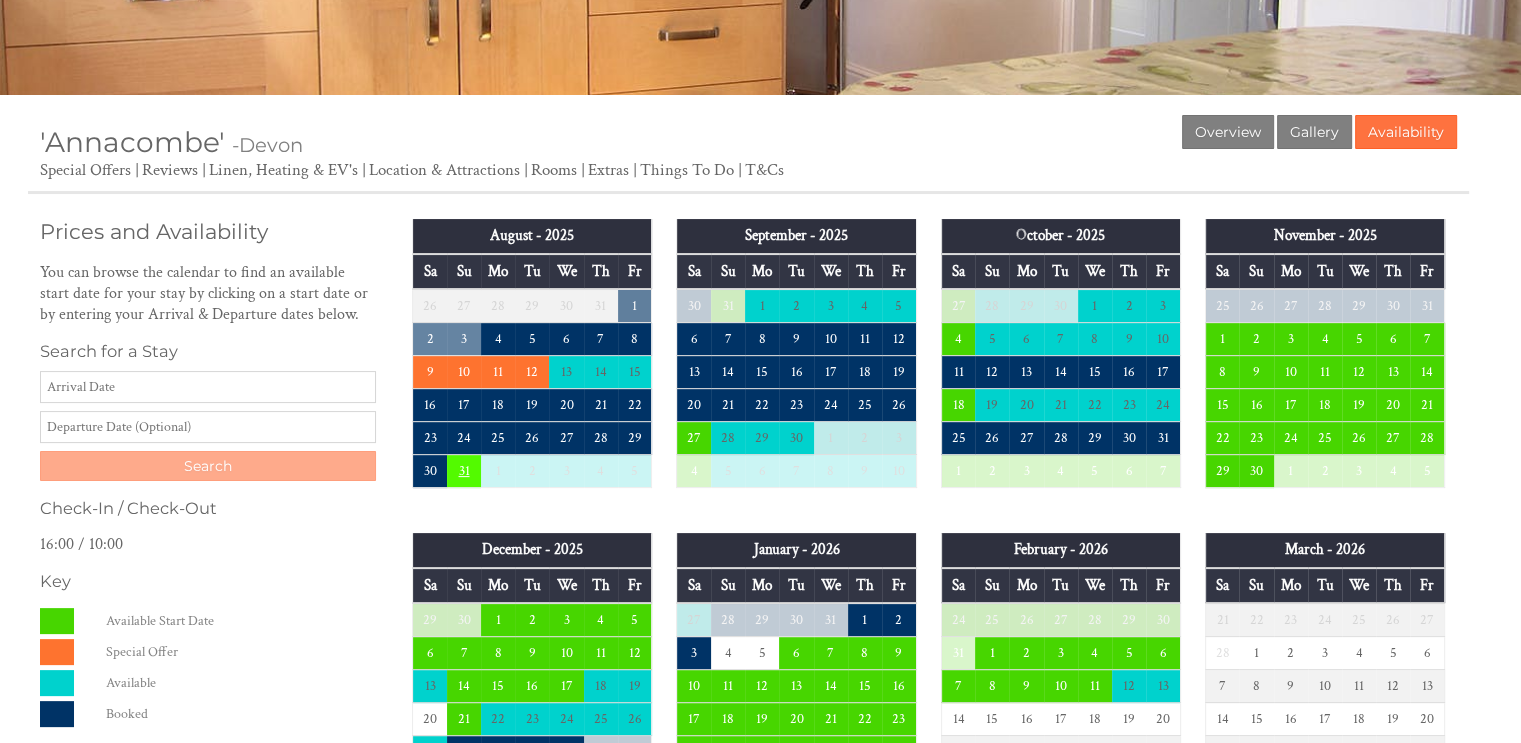 click on "31" at bounding box center [464, 471] 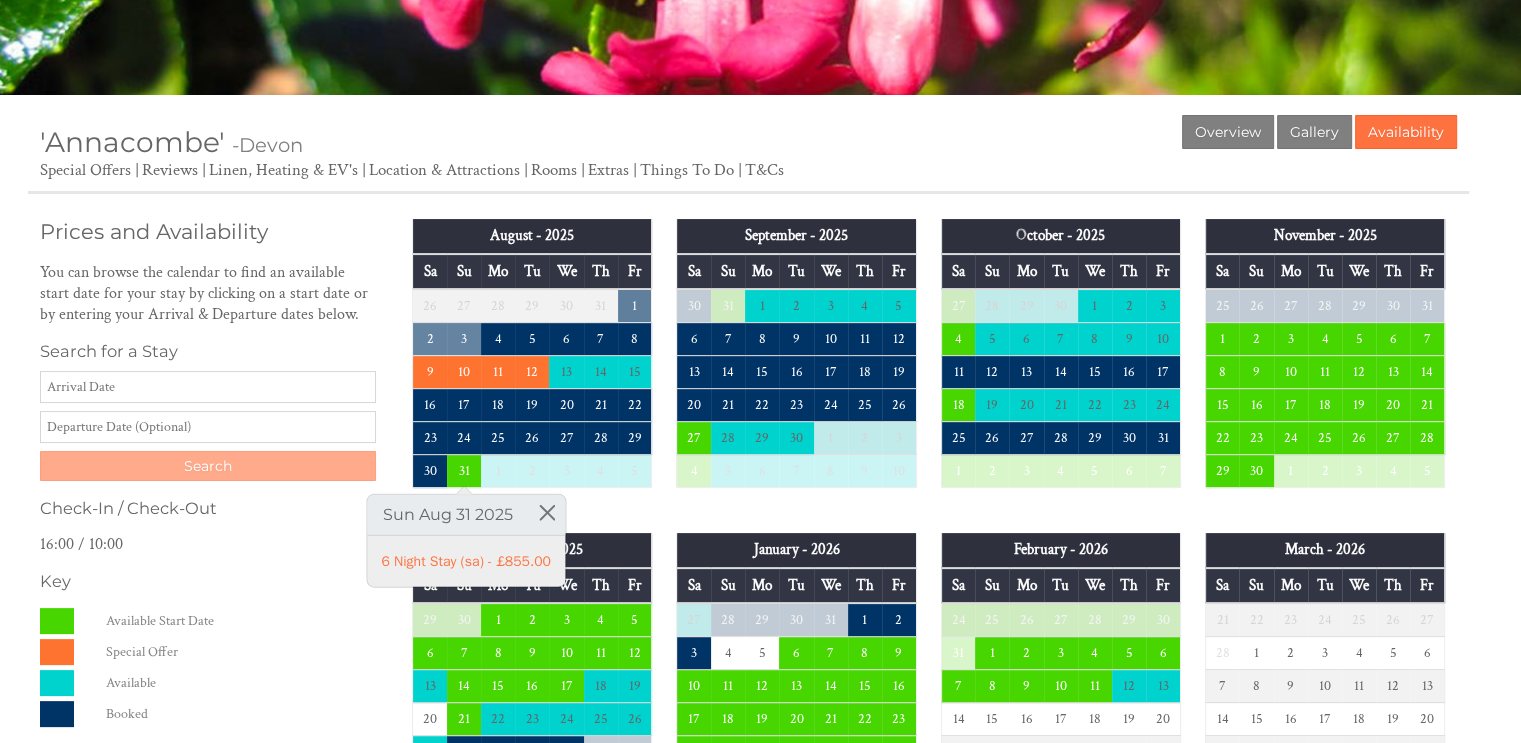 click on "August - 2025
Sa
Su
Mo
Tu
We
Th
Fr
26
27
28
29
30
31
1
2
3
4
5
6
7
8
9
10" at bounding box center [928, 1001] 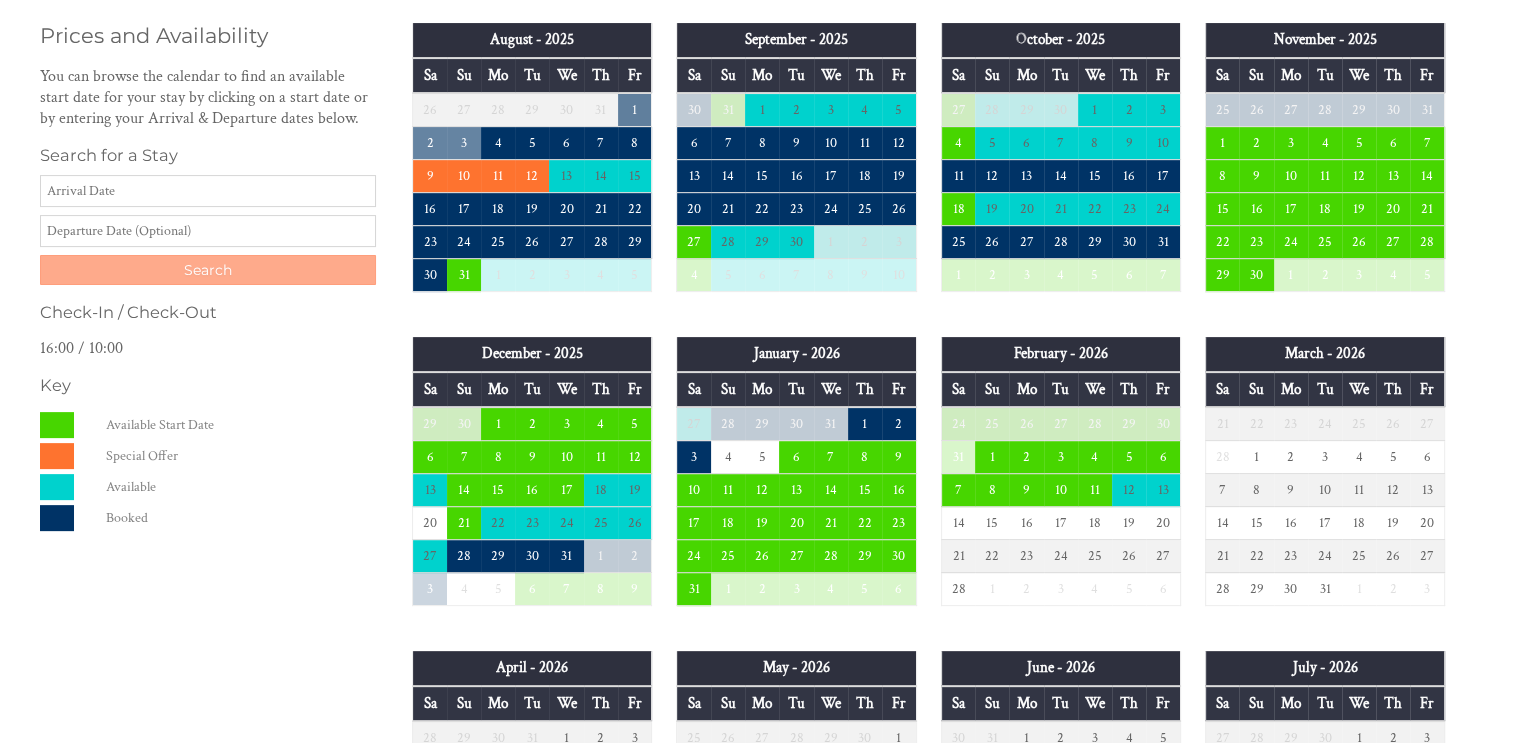 scroll, scrollTop: 500, scrollLeft: 0, axis: vertical 